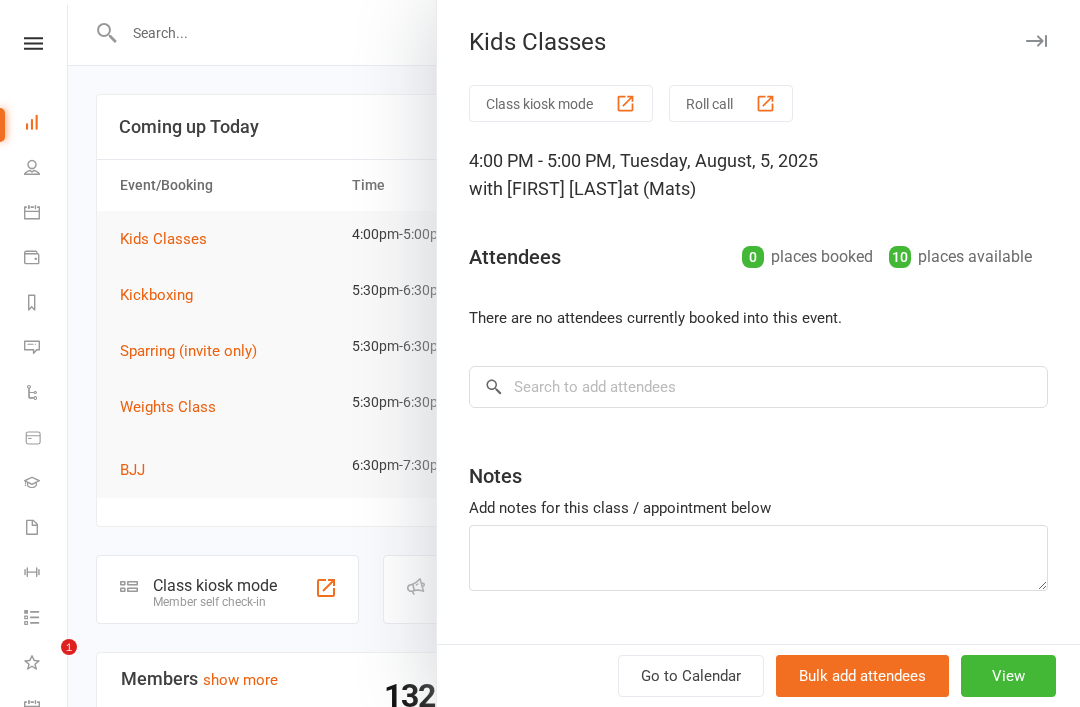 scroll, scrollTop: 0, scrollLeft: 0, axis: both 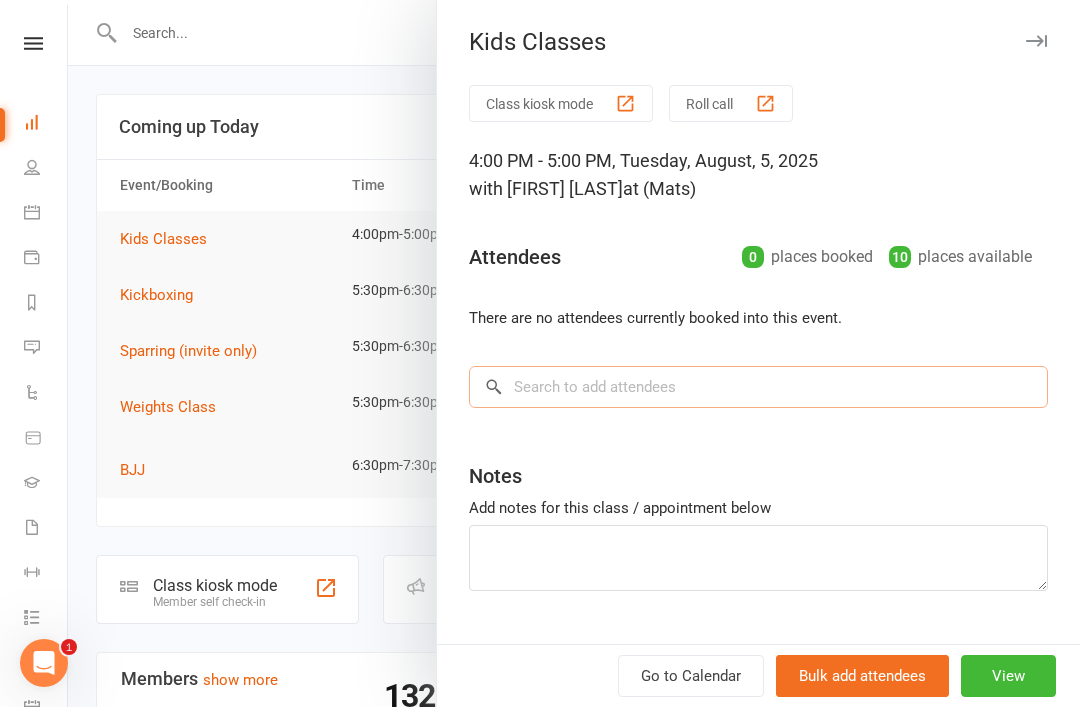click at bounding box center [758, 387] 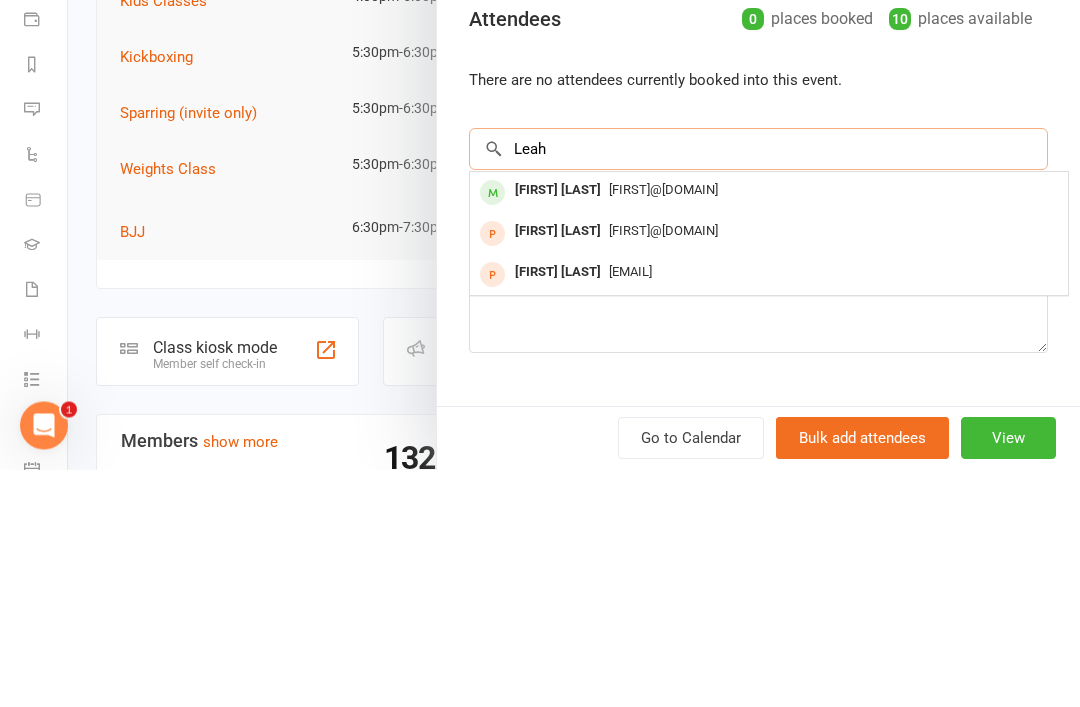 type on "Leah" 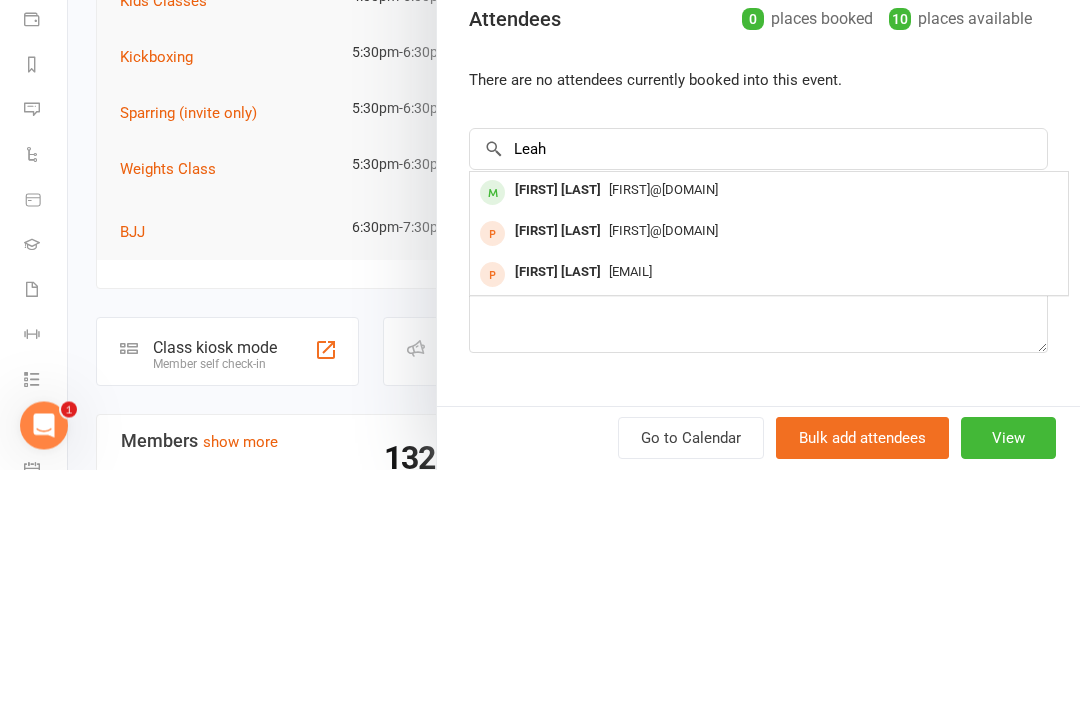 click on "[FIRST] [LAST]" at bounding box center (558, 428) 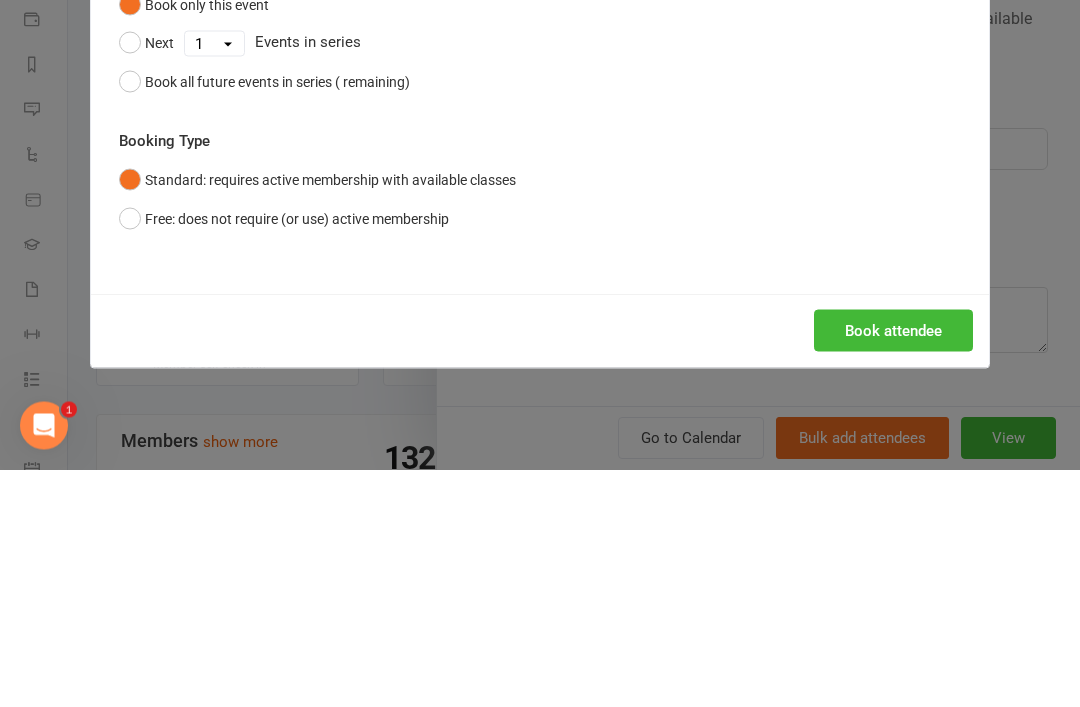 scroll, scrollTop: 238, scrollLeft: 0, axis: vertical 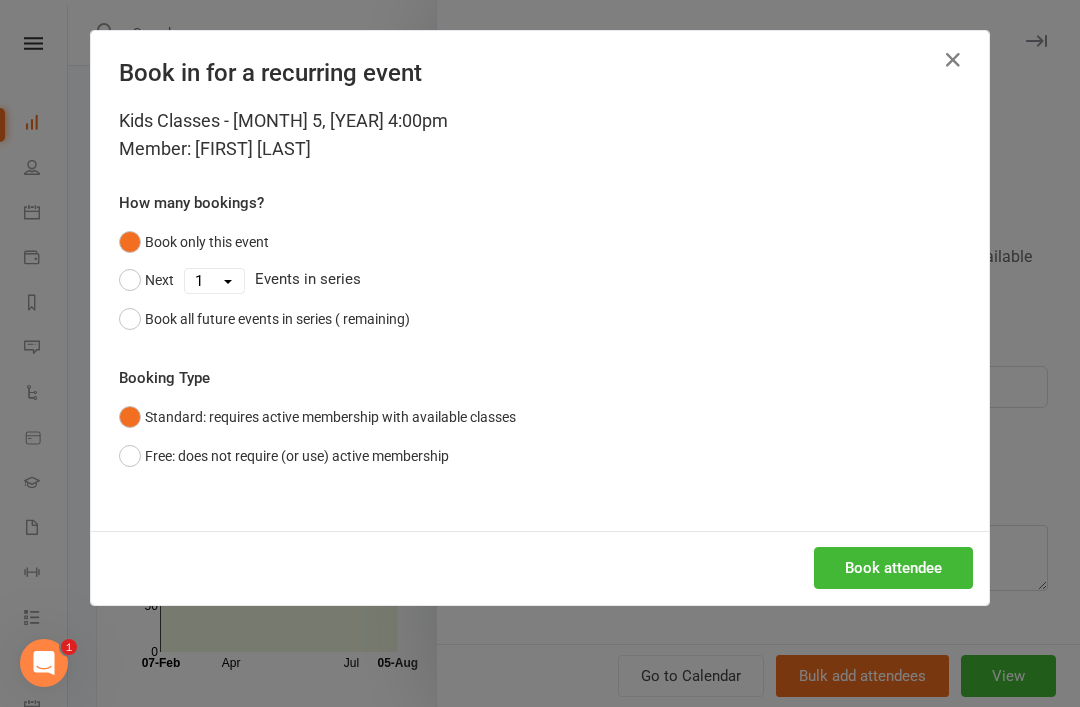 click on "Book attendee" at bounding box center (893, 568) 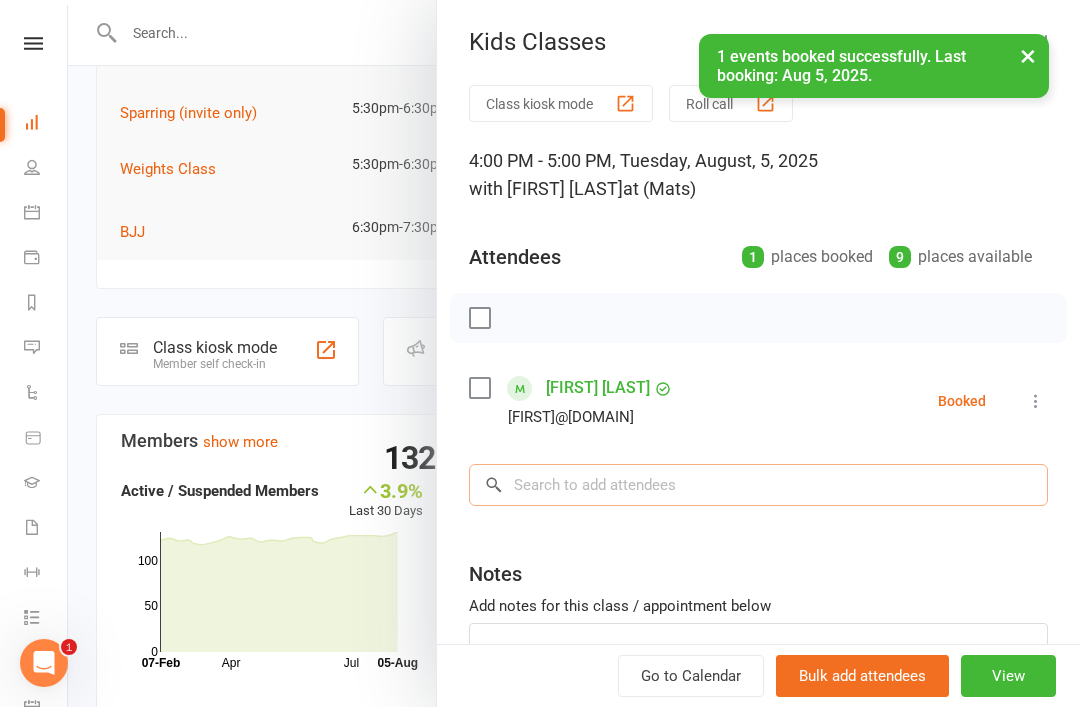 click at bounding box center (758, 485) 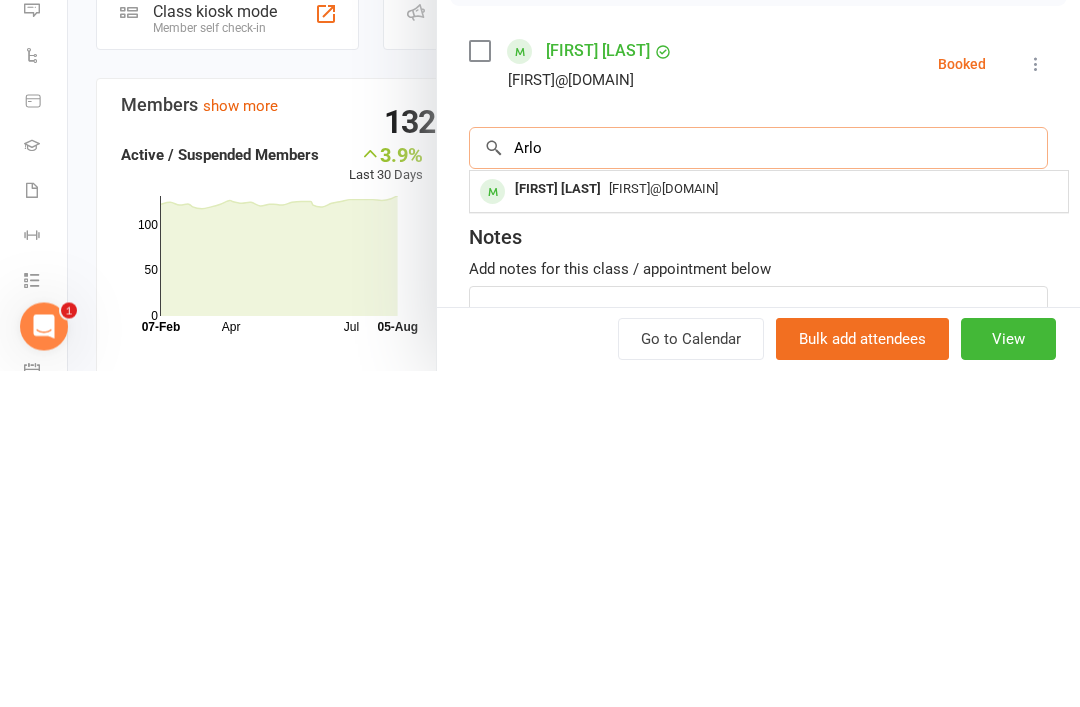 type on "Arlo" 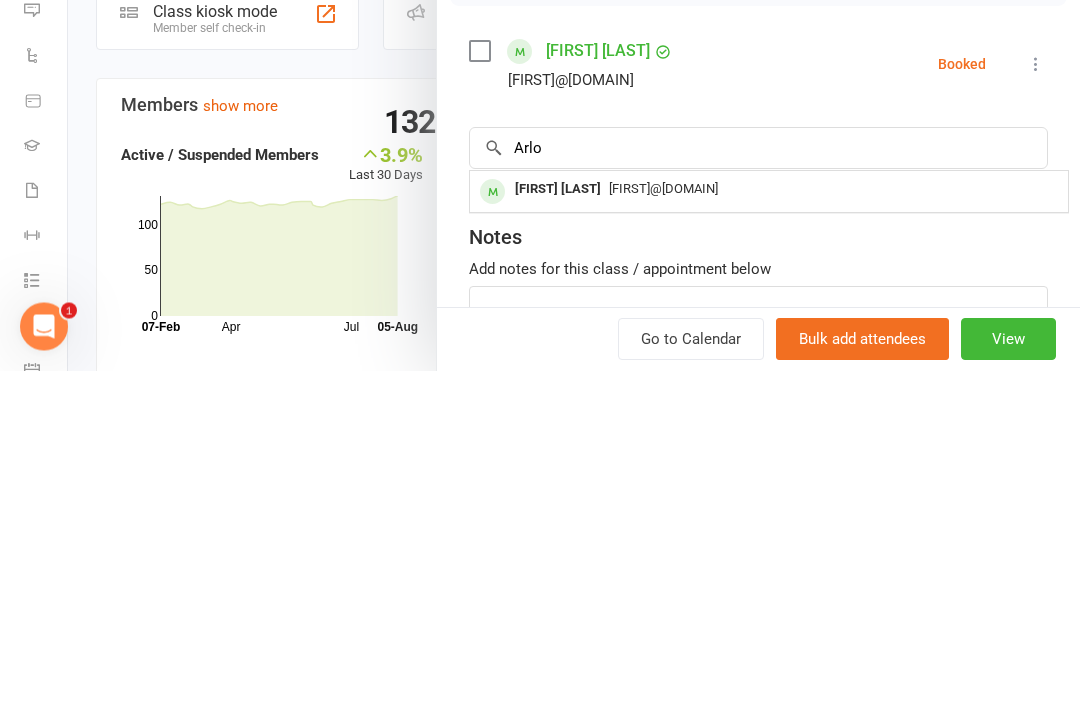 click on "[FIRST] [LAST]" at bounding box center [558, 526] 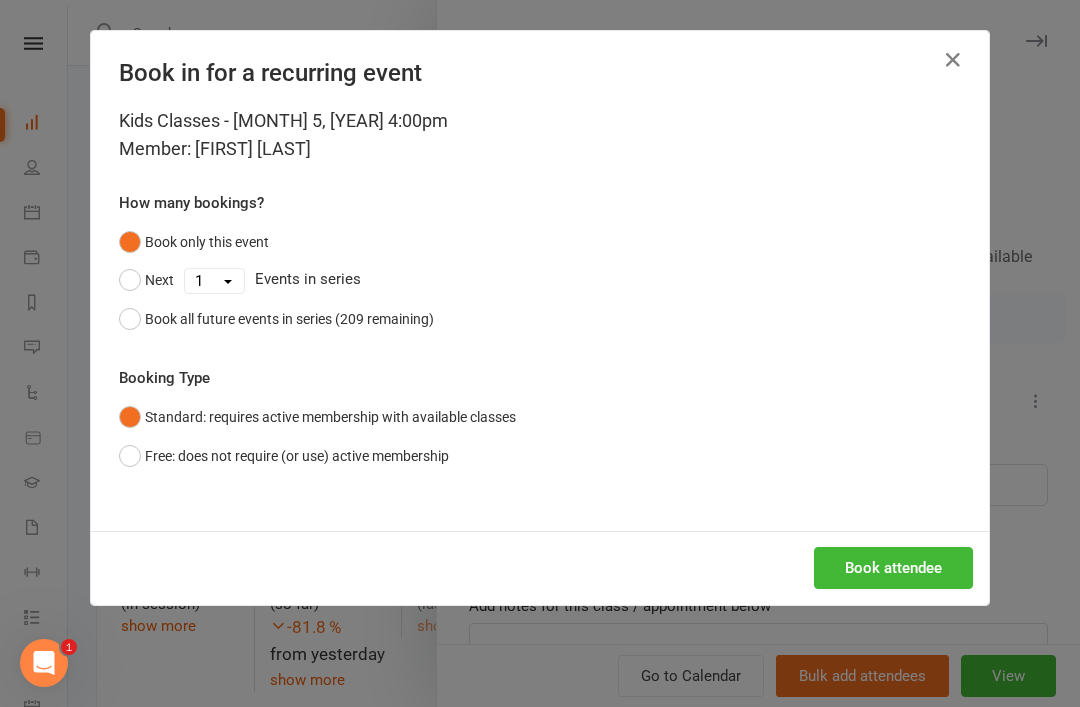 scroll, scrollTop: 574, scrollLeft: 0, axis: vertical 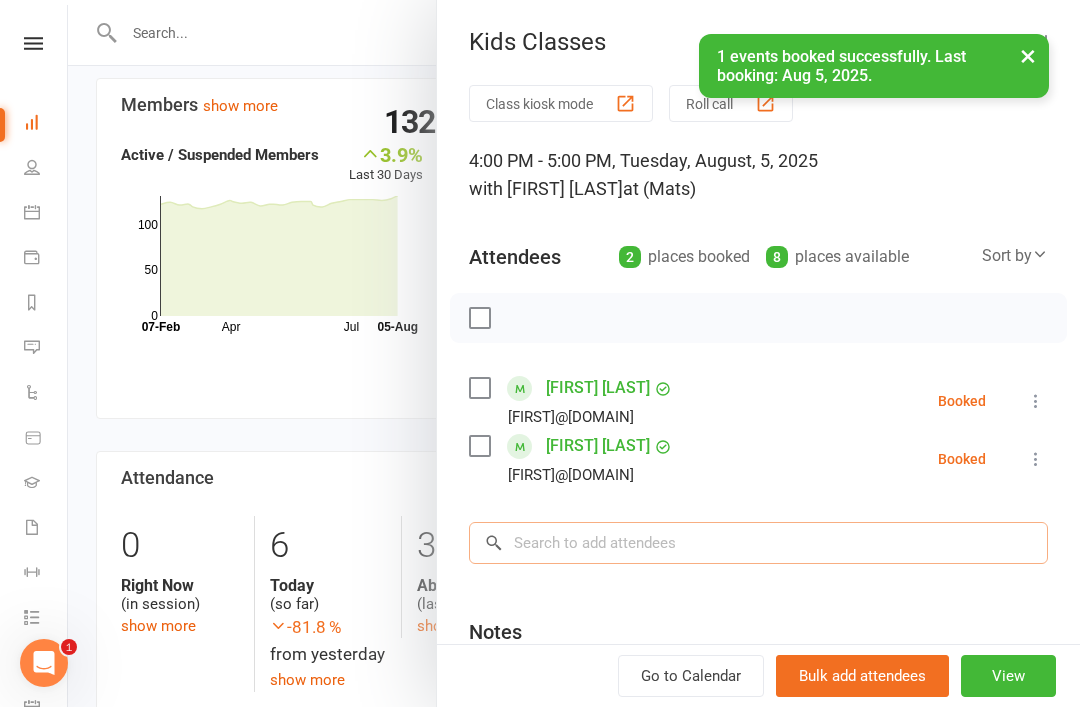 click at bounding box center (758, 543) 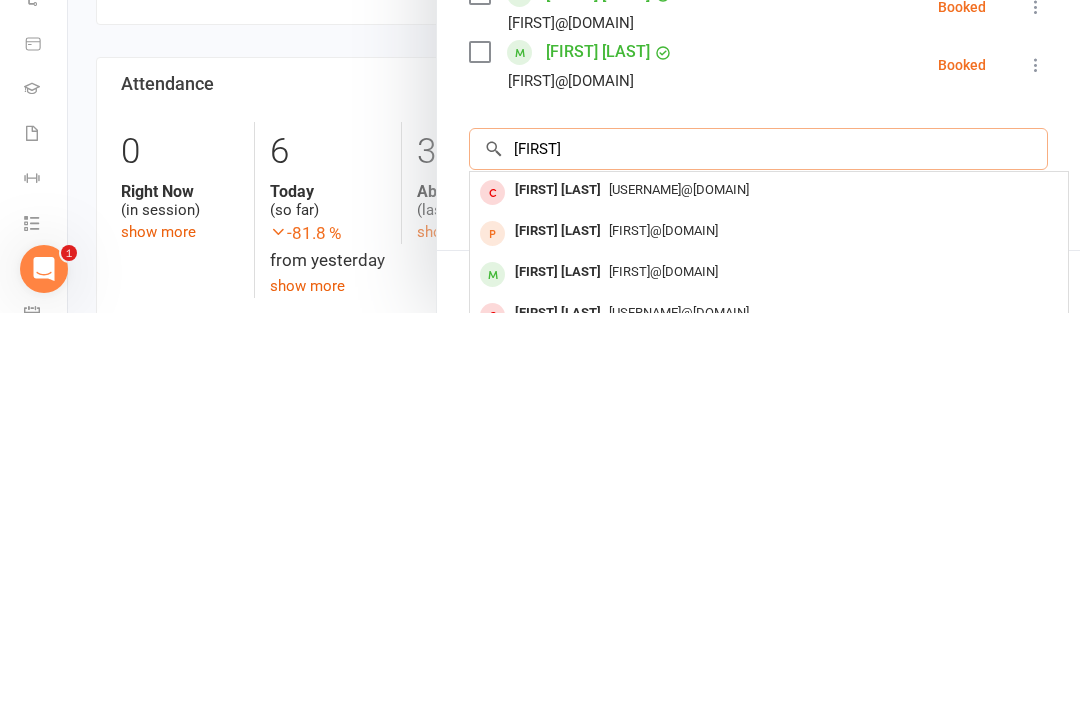 scroll, scrollTop: 574, scrollLeft: 0, axis: vertical 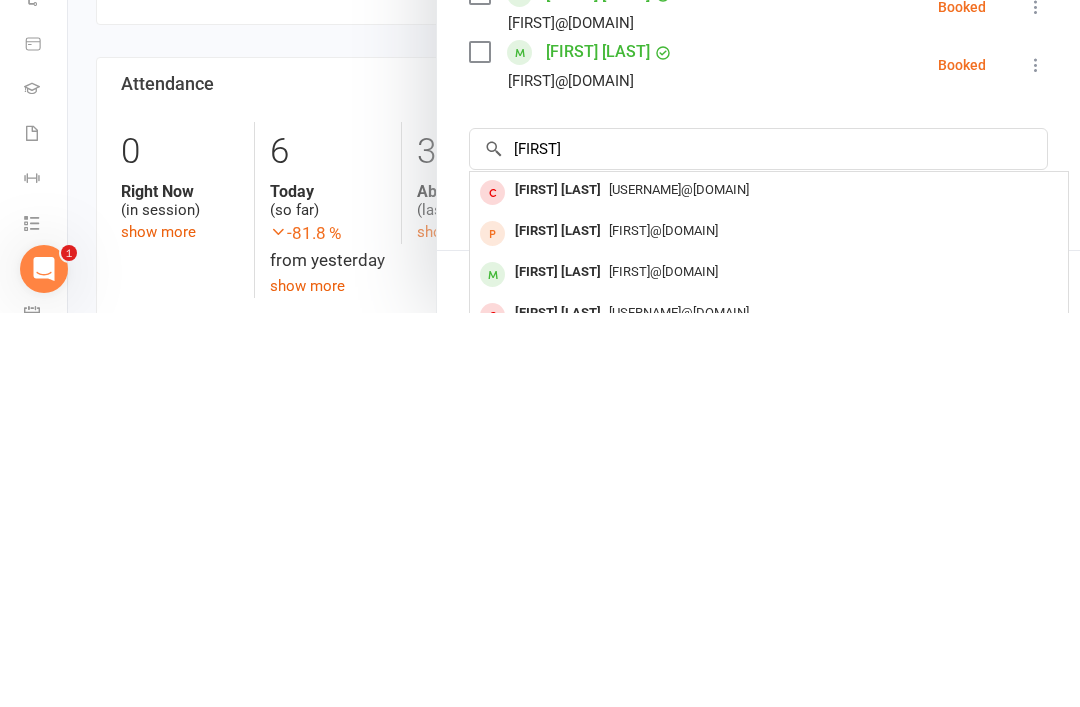 click on "[FIRST] [LAST]" at bounding box center (558, 666) 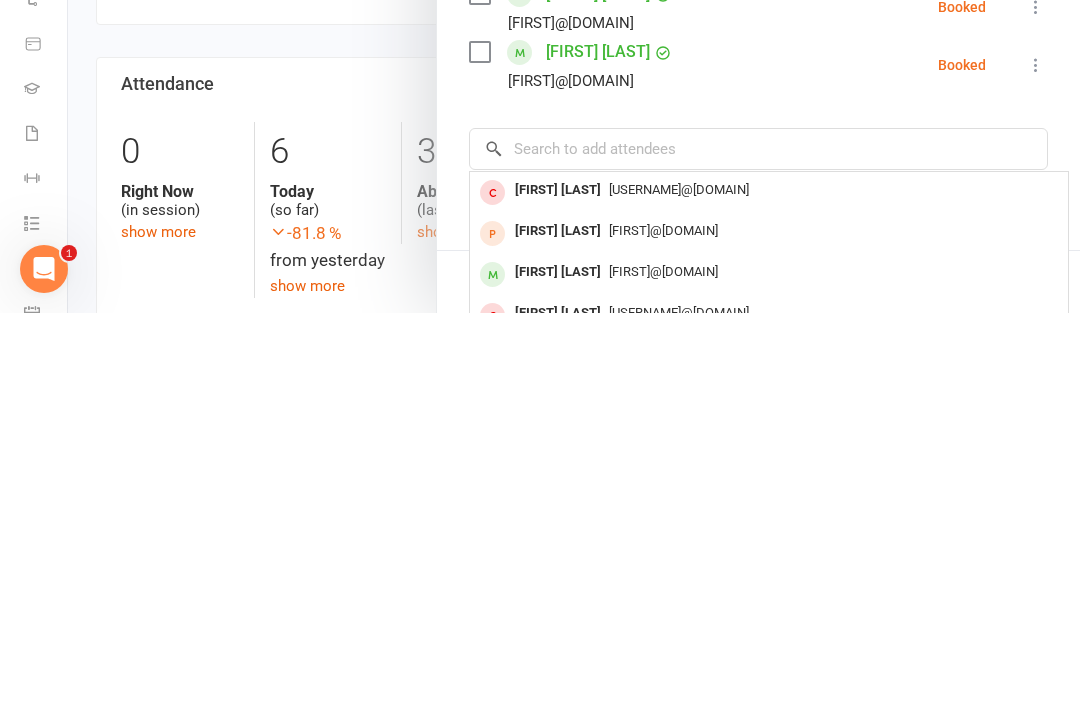 scroll, scrollTop: 968, scrollLeft: 0, axis: vertical 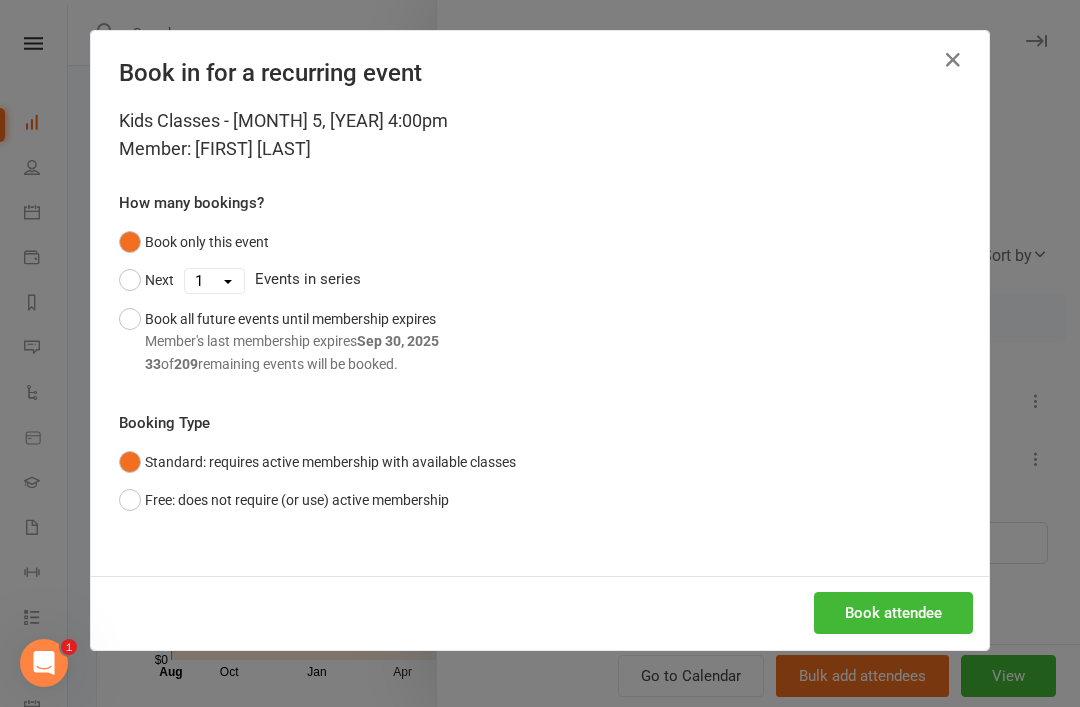 click on "Book attendee" at bounding box center (893, 613) 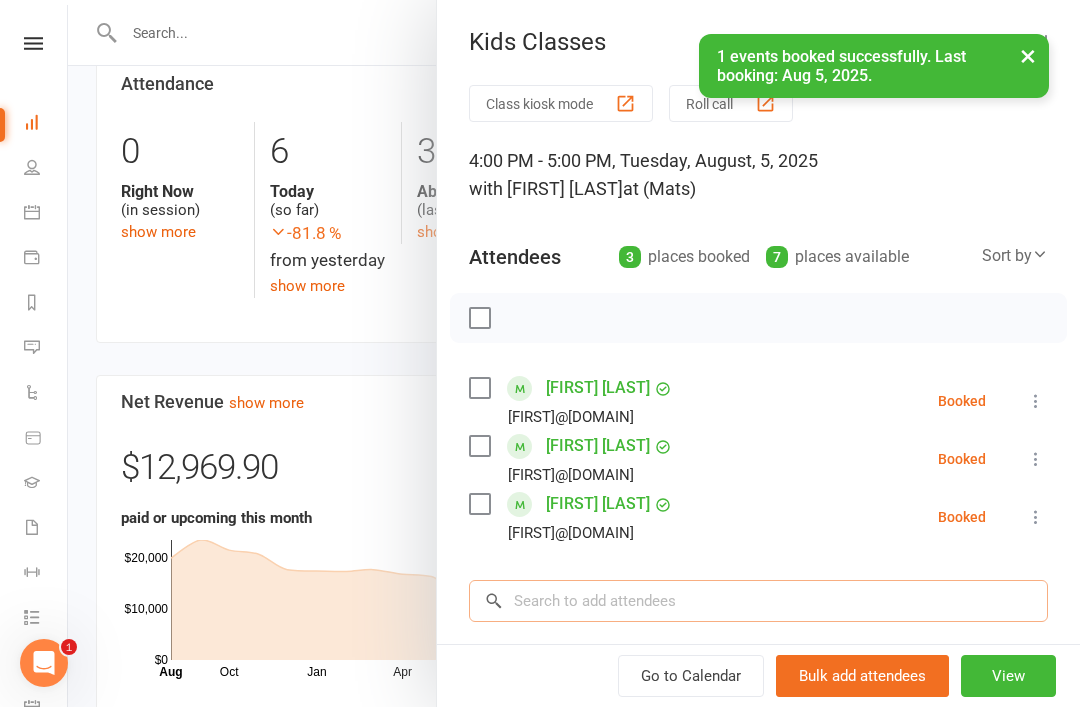 click at bounding box center [758, 601] 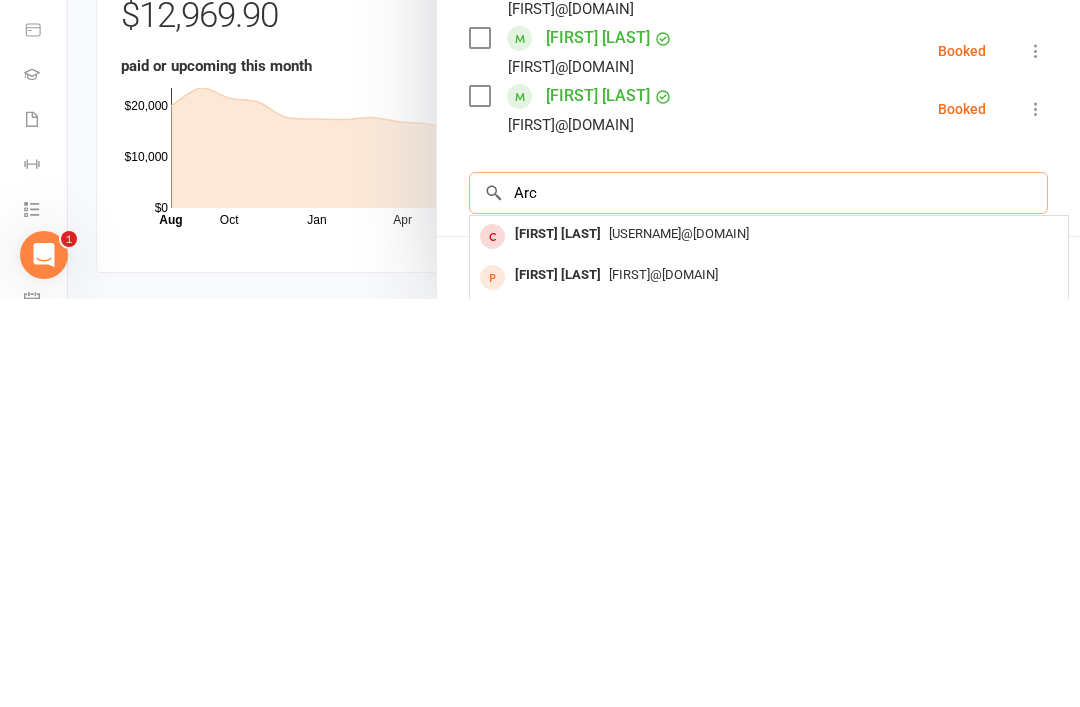 scroll, scrollTop: 1012, scrollLeft: 0, axis: vertical 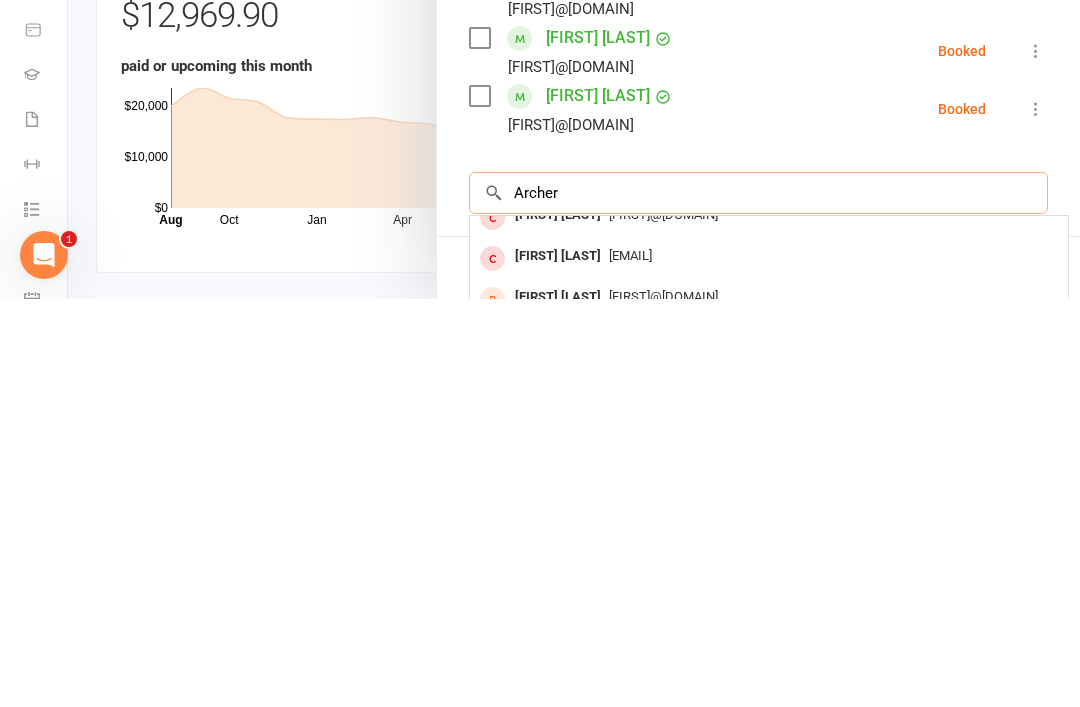 type on "Archer" 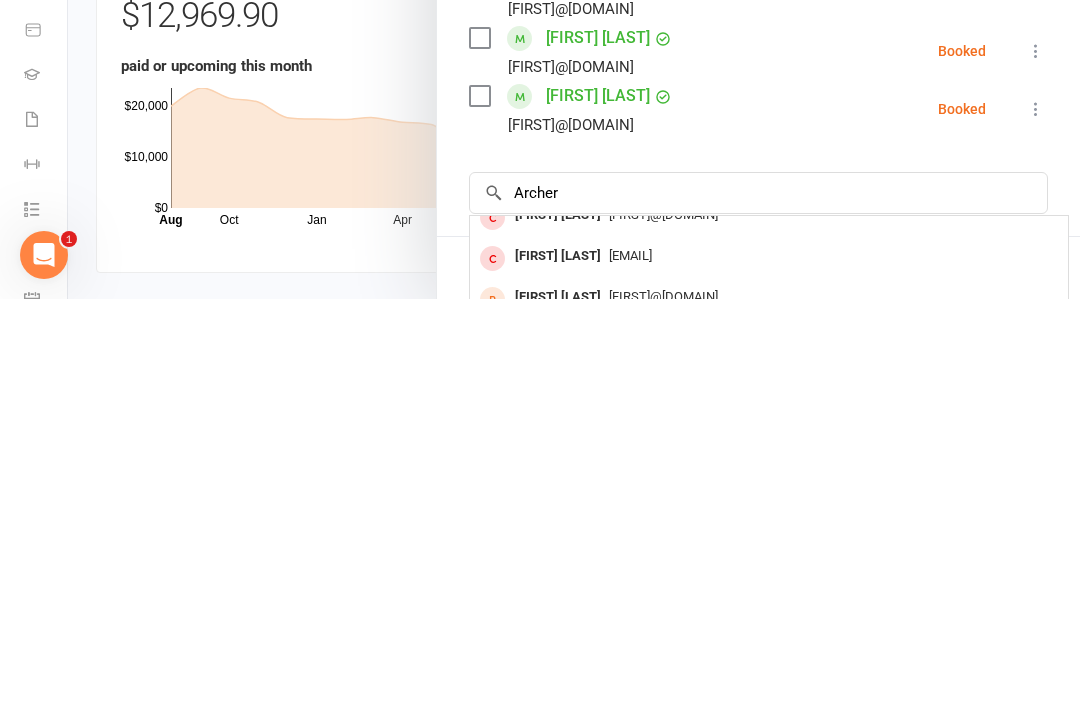 click on "Class kiosk mode  Roll call  4:00 PM - 5:00 PM, Tuesday, August, 5, 2025 with [FIRST] [LAST]  at  (Mats)  Attendees  3  places booked 7  places available Sort by  Last name  First name  Booking created    [FIRST] [LAST]  [FIRST]@[DOMAIN] Booked More info  Remove  Check in  Mark absent  Send message  All bookings for series    [FIRST] [LAST]  [FIRST]@[DOMAIN] Booked More info  Remove  Check in  Mark absent  Send message  All bookings for series    [FIRST] [LAST]  [FIRST]@[DOMAIN] Booked More info  Remove  Check in  Mark absent  Send message  All bookings for series  [FIRST] × No results [FIRST] [LAST] [FIRST]@[DOMAIN] [FIRST] [LAST] [FIRST]@[DOMAIN] [FIRST] [LAST] [FIRST]@[DOMAIN] [FIRST] [LAST] [FIRST]@[DOMAIN] [FIRST] [LAST] [FIRST]@[DOMAIN] [FIRST] [LAST] [FIRST]@[DOMAIN]
Notes  Add notes for this class / appointment below" at bounding box center (758, 495) 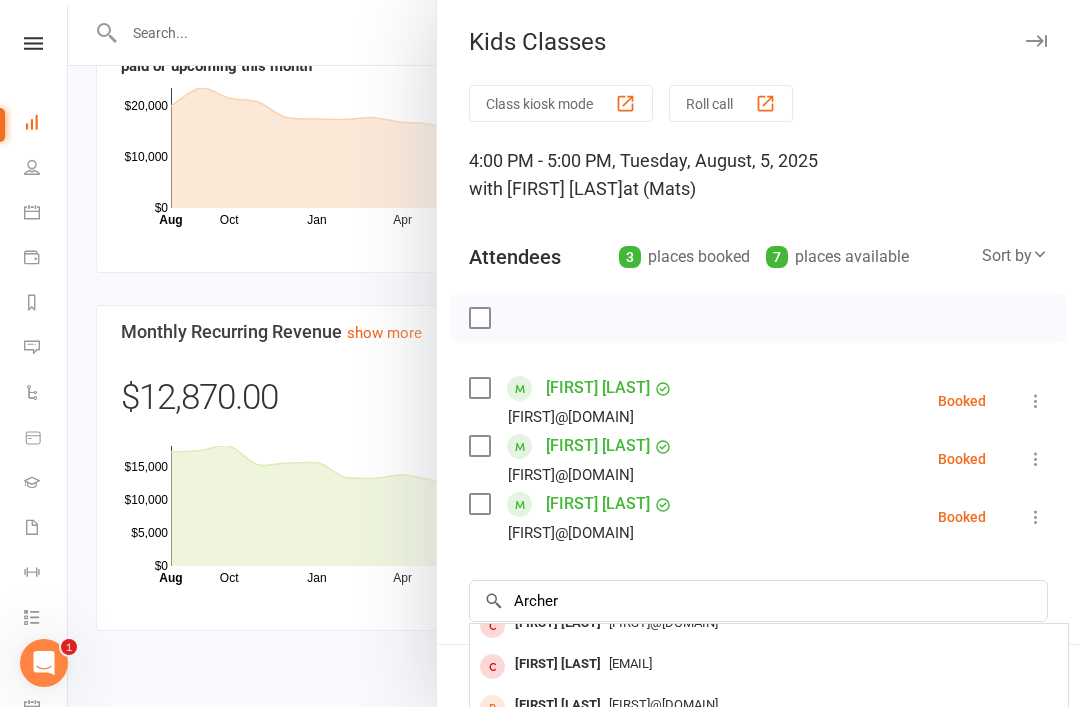 type 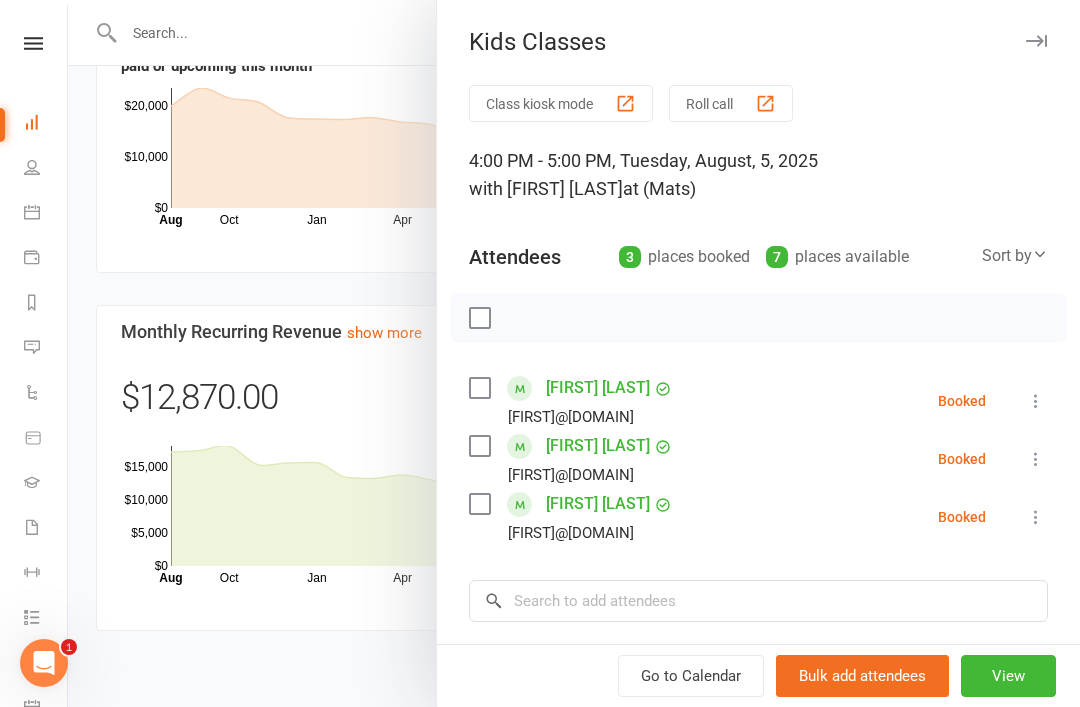 click at bounding box center [1036, 41] 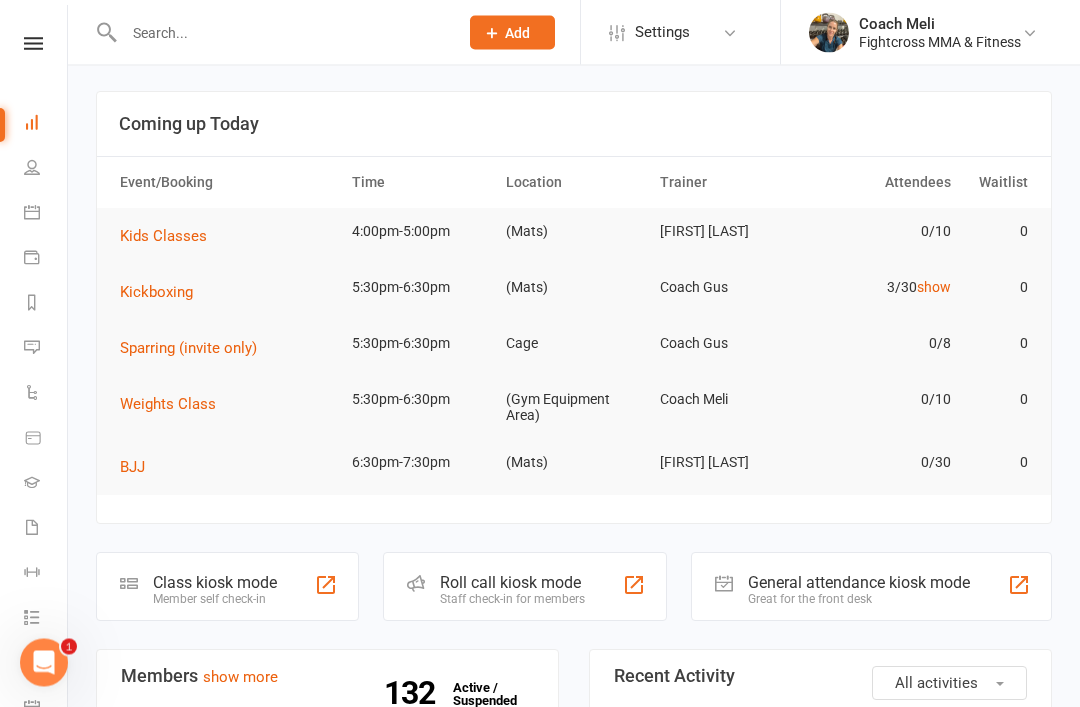 scroll, scrollTop: 0, scrollLeft: 0, axis: both 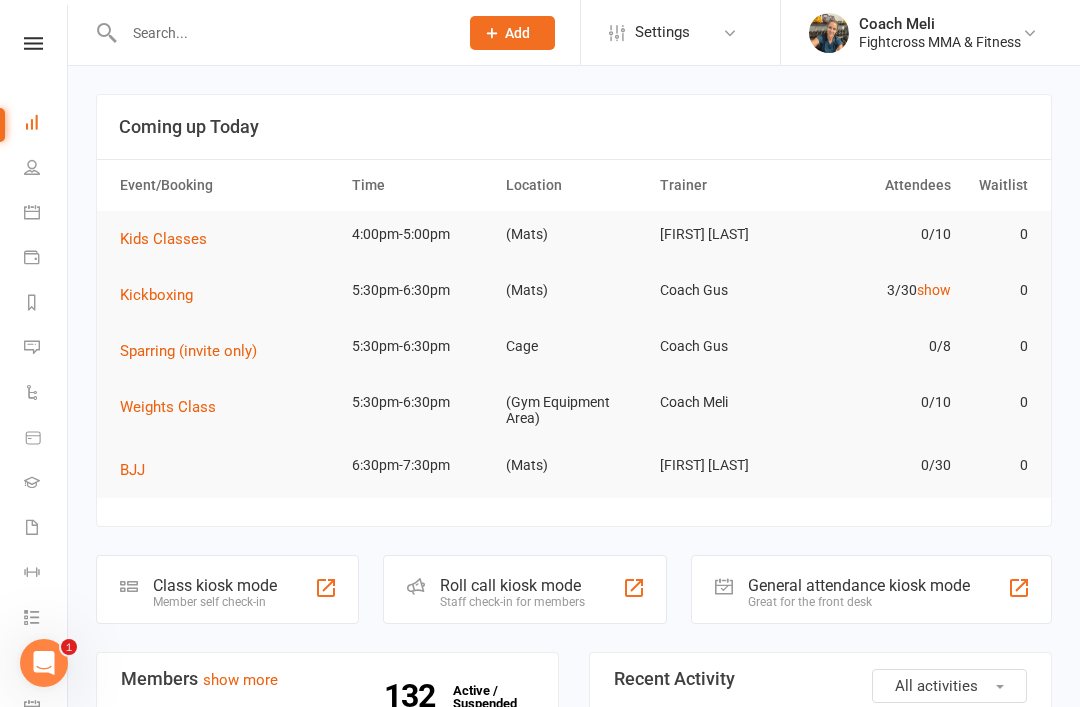 click at bounding box center (281, 33) 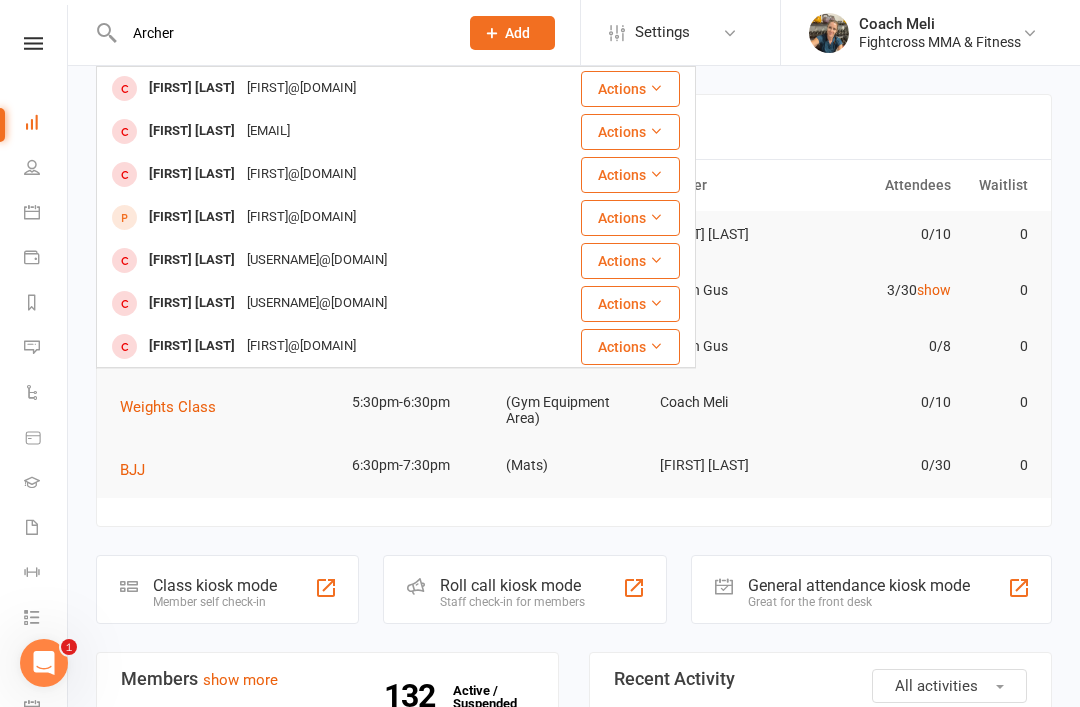 type on "Archer" 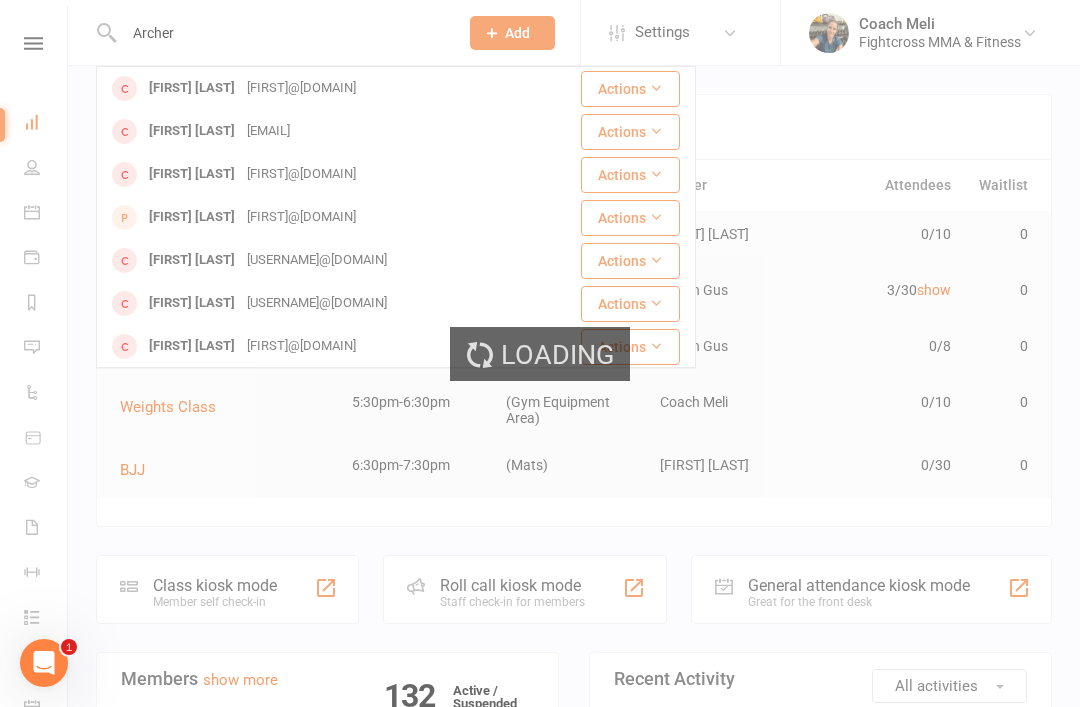 type 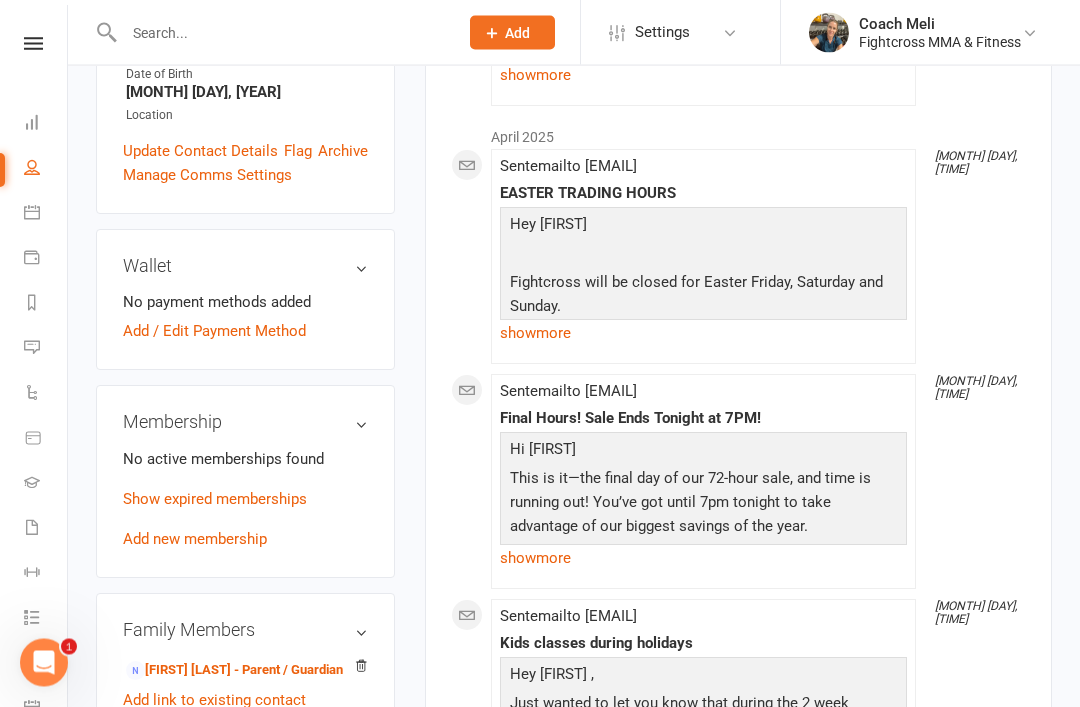 scroll, scrollTop: 550, scrollLeft: 0, axis: vertical 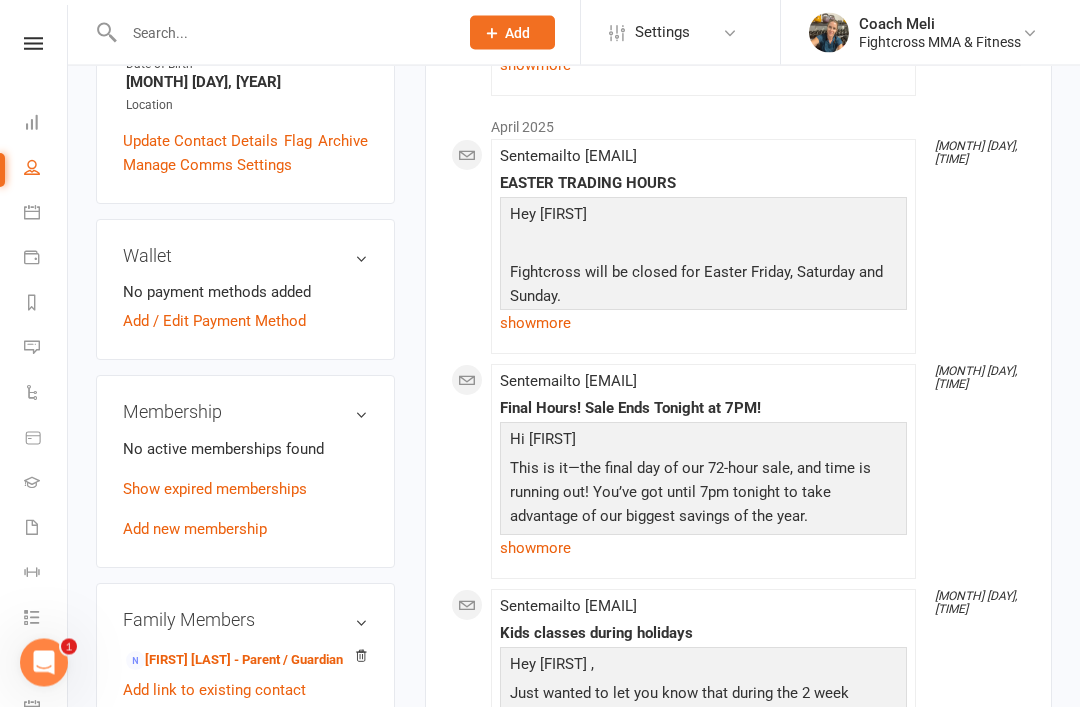 click on "Add new membership" at bounding box center (195, 530) 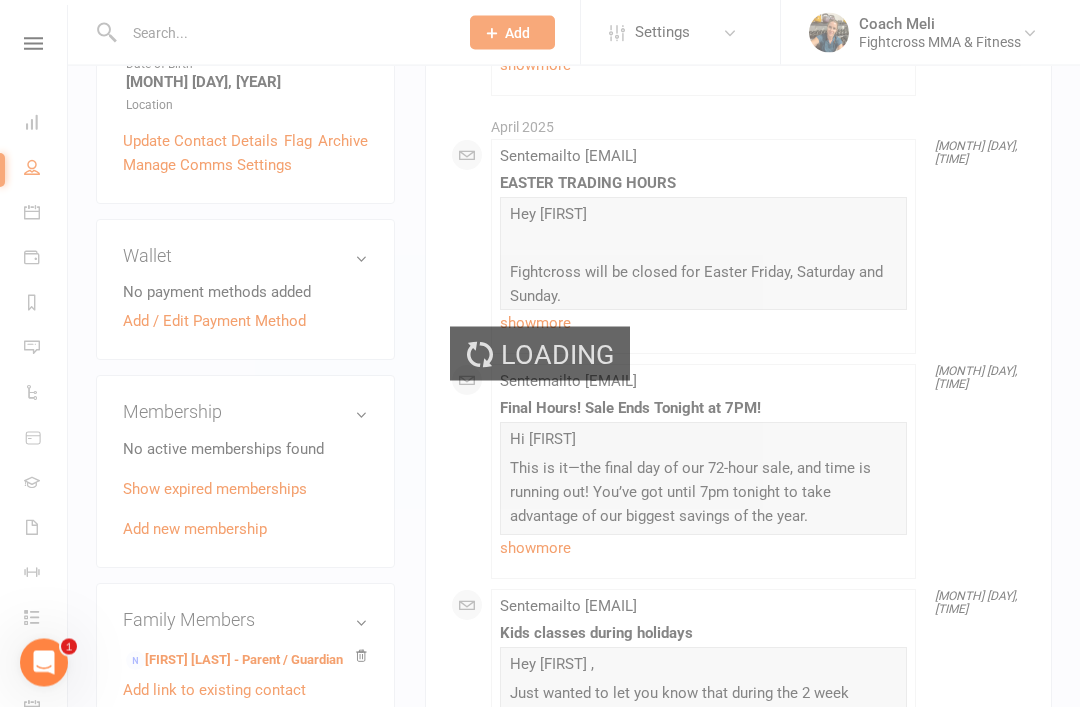 scroll, scrollTop: 551, scrollLeft: 0, axis: vertical 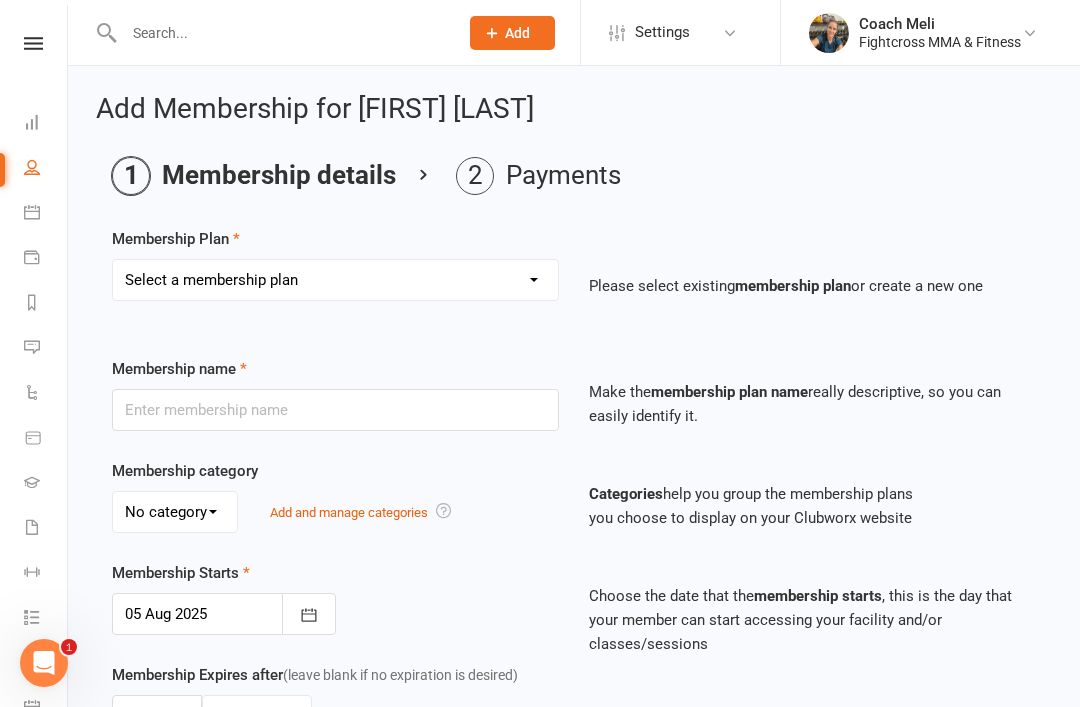 click on "Select a membership plan Create new Membership Plan Platinum Martial Arts Membership 2022 Gold Membership Silver Membership Paid Up-front Membership Gym and Fitness Classes Membership 2023 Casual Class Kids Weekly Membership Teens Membership 14 Day Trial Adults & Teens 10 Class Pass Platinum Membership (old) 14 Day Trial Adult (Pre-purchased Online) Free Gym Membership Gym only membership Kids 2 weeks trial (pre purchased online) Free 3 Class Pass Gold Membership (no lock in contract) Free Membership 10 week beginner program 14 Day Trial (Only $14)" at bounding box center (335, 280) 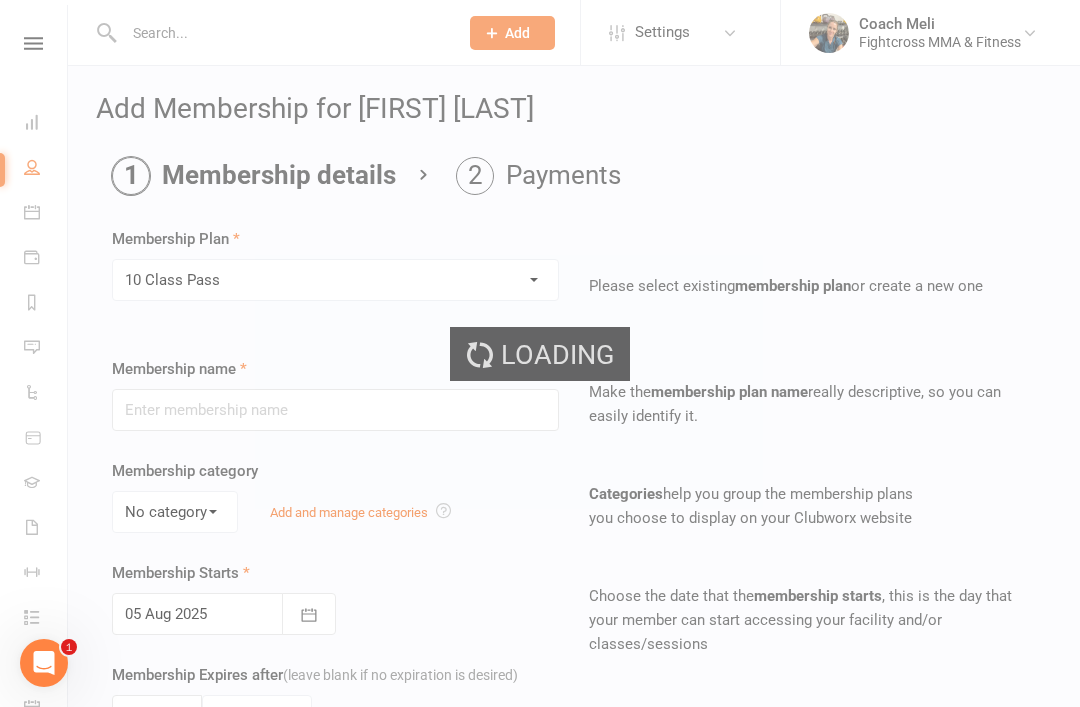 type on "10 Class Pass" 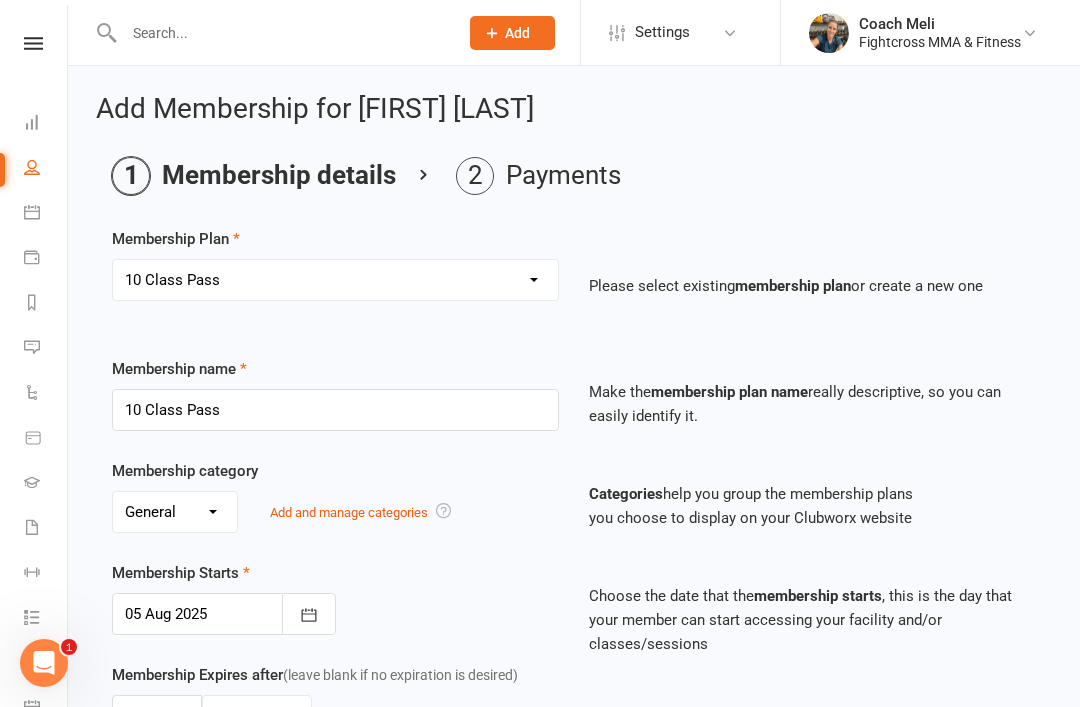 click at bounding box center [33, 43] 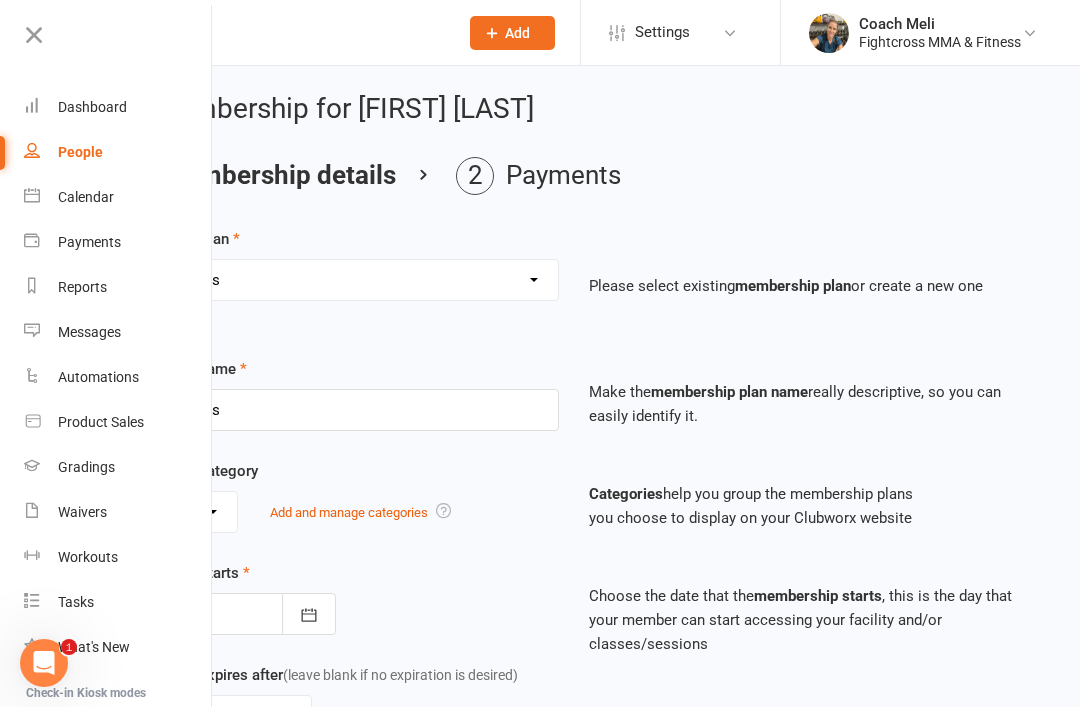 click on "Dashboard" at bounding box center (92, 107) 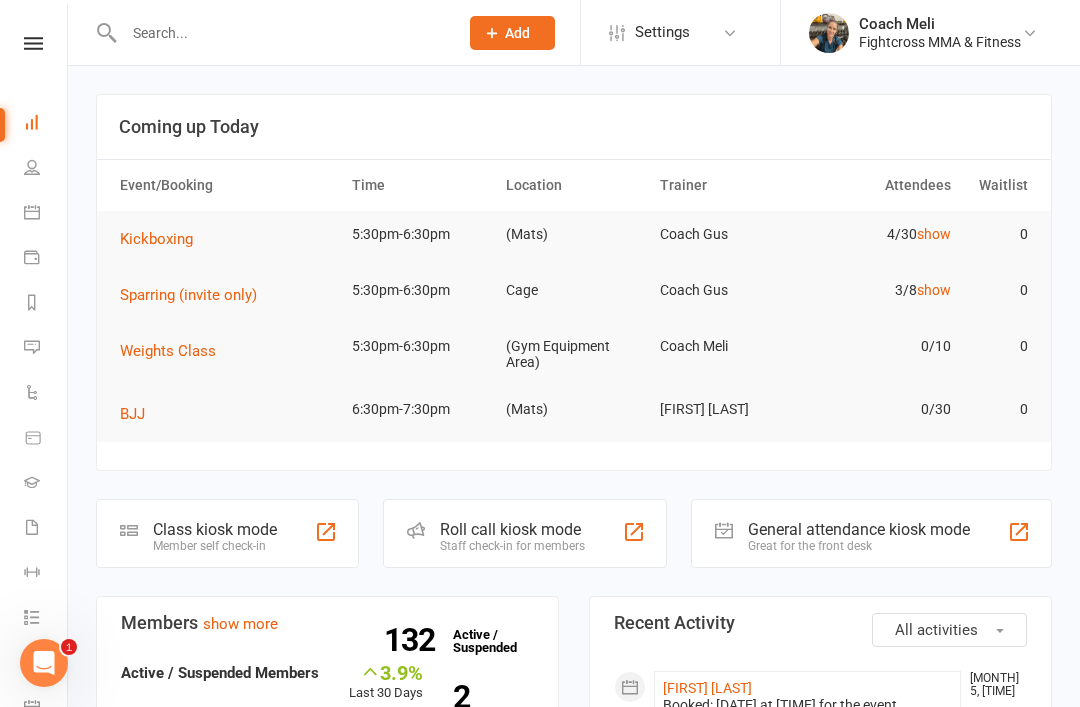 click at bounding box center [281, 33] 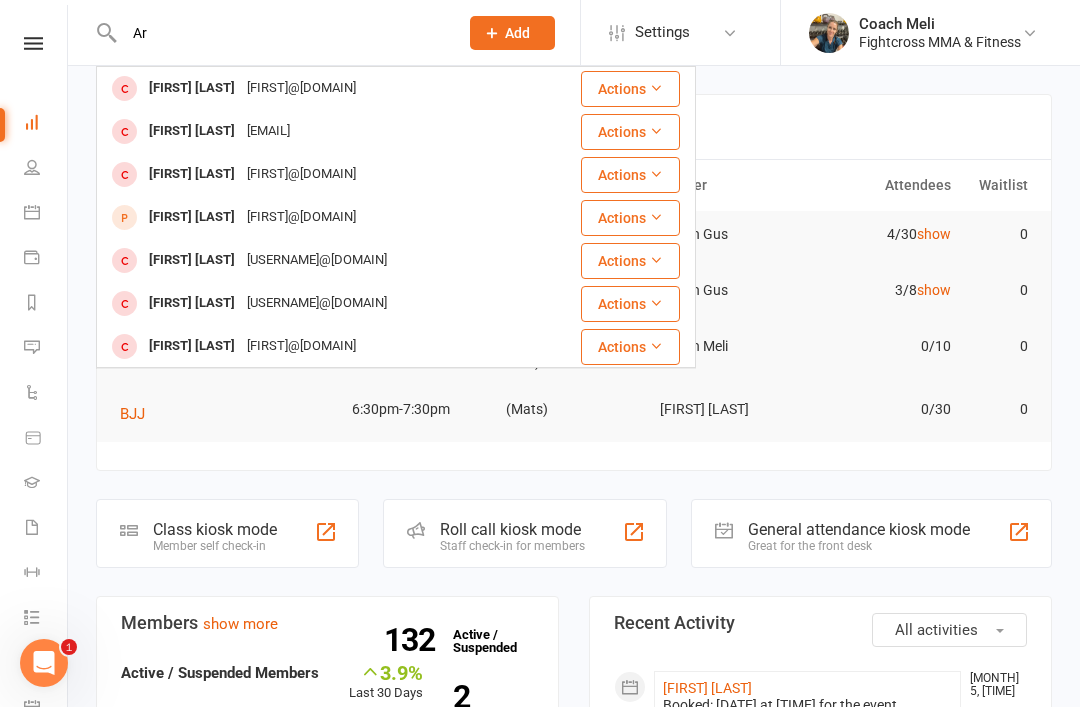 type on "A" 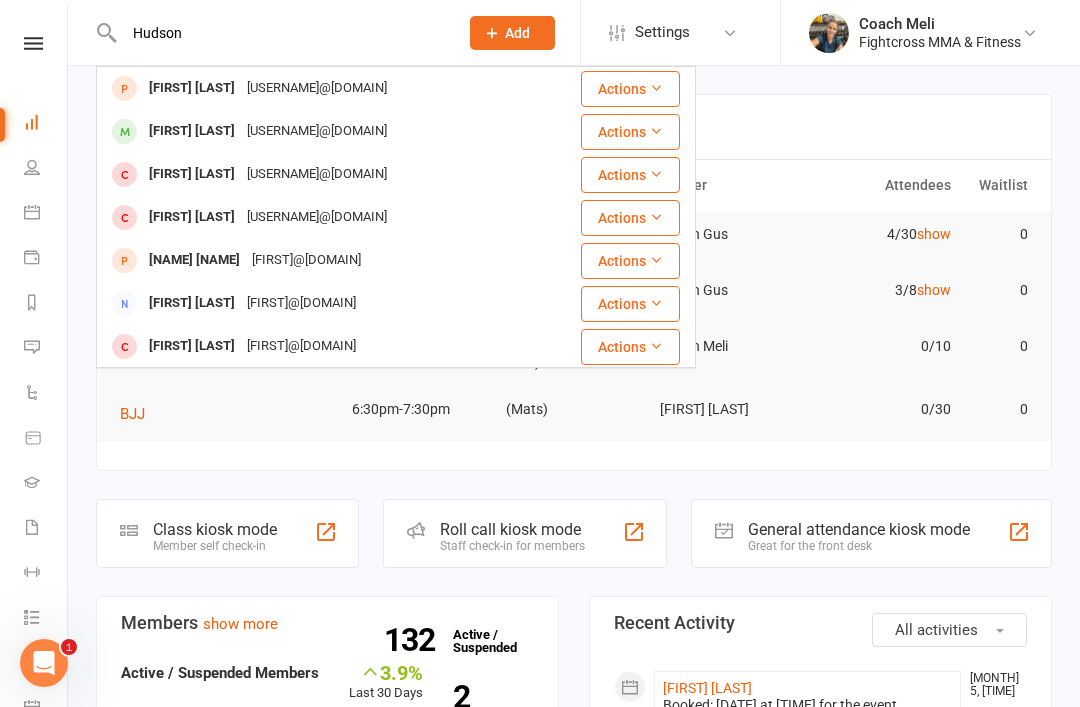 type on "Hudson" 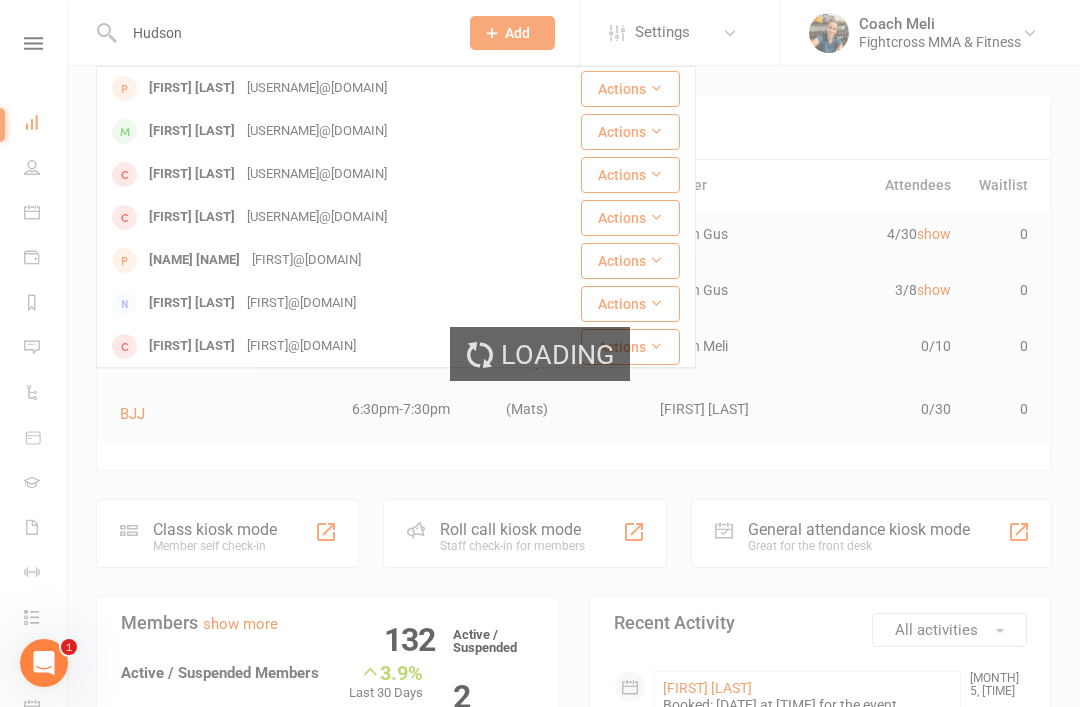type 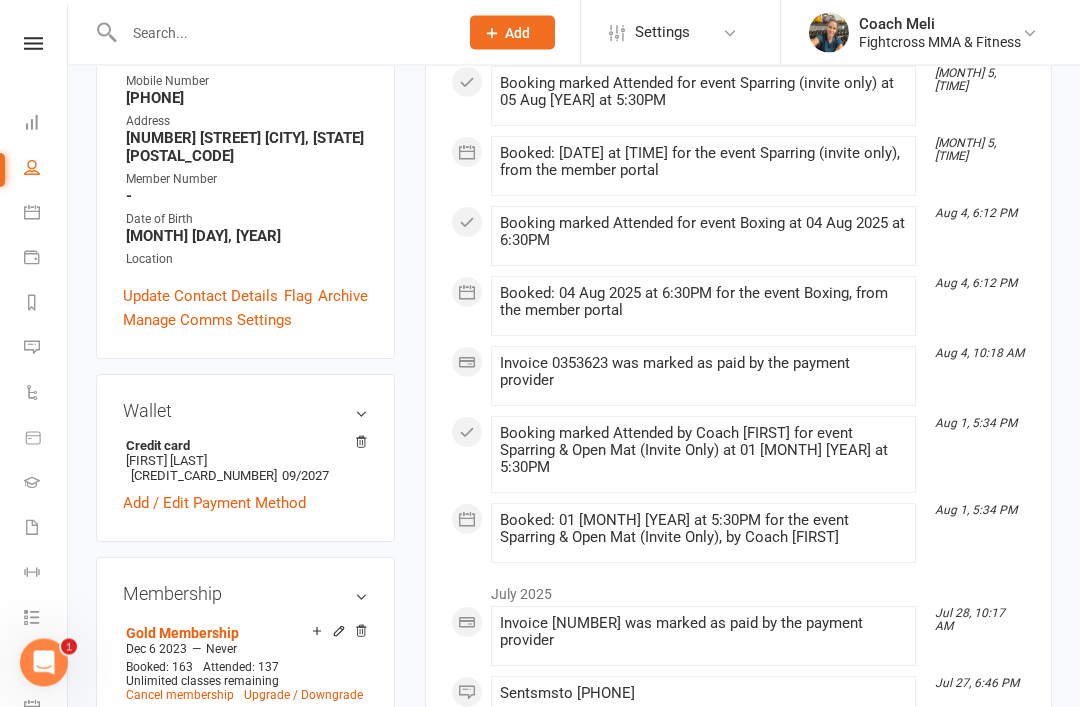 scroll, scrollTop: 366, scrollLeft: 0, axis: vertical 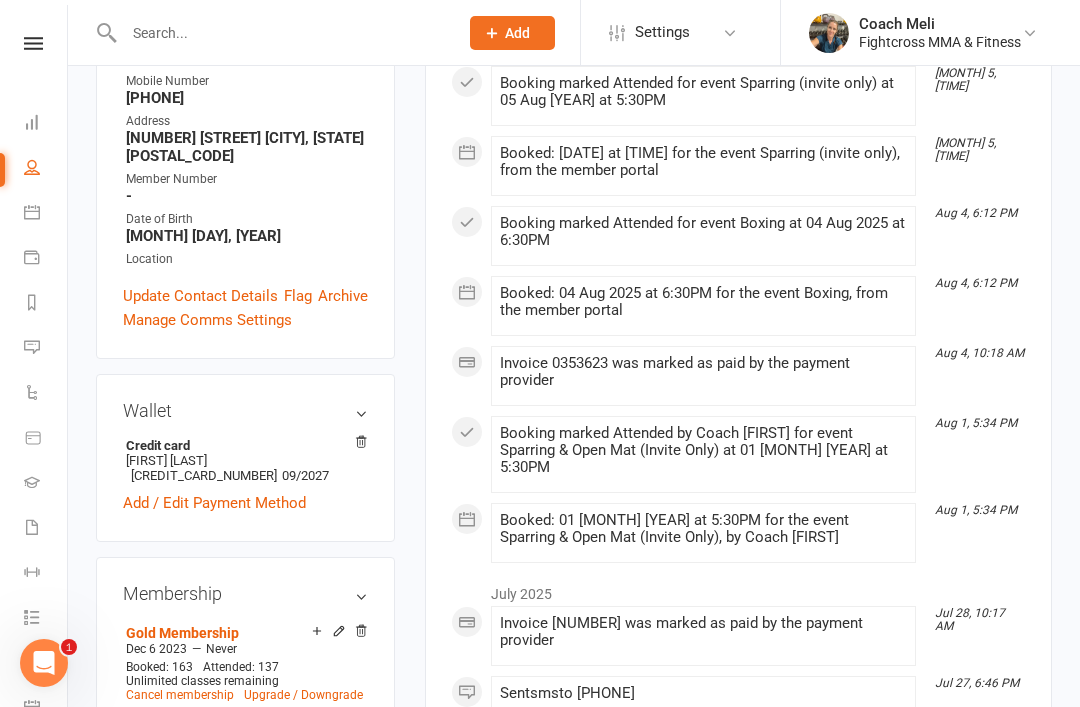 click on "Add / Edit Payment Method" at bounding box center (214, 503) 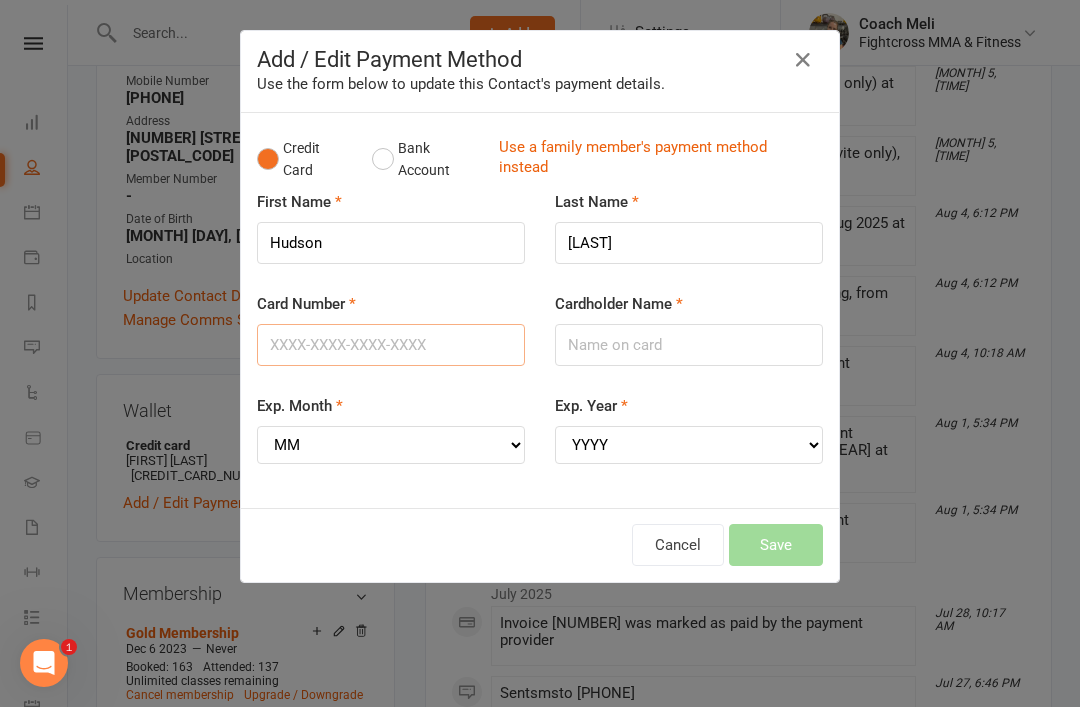 click on "Card Number" at bounding box center (391, 345) 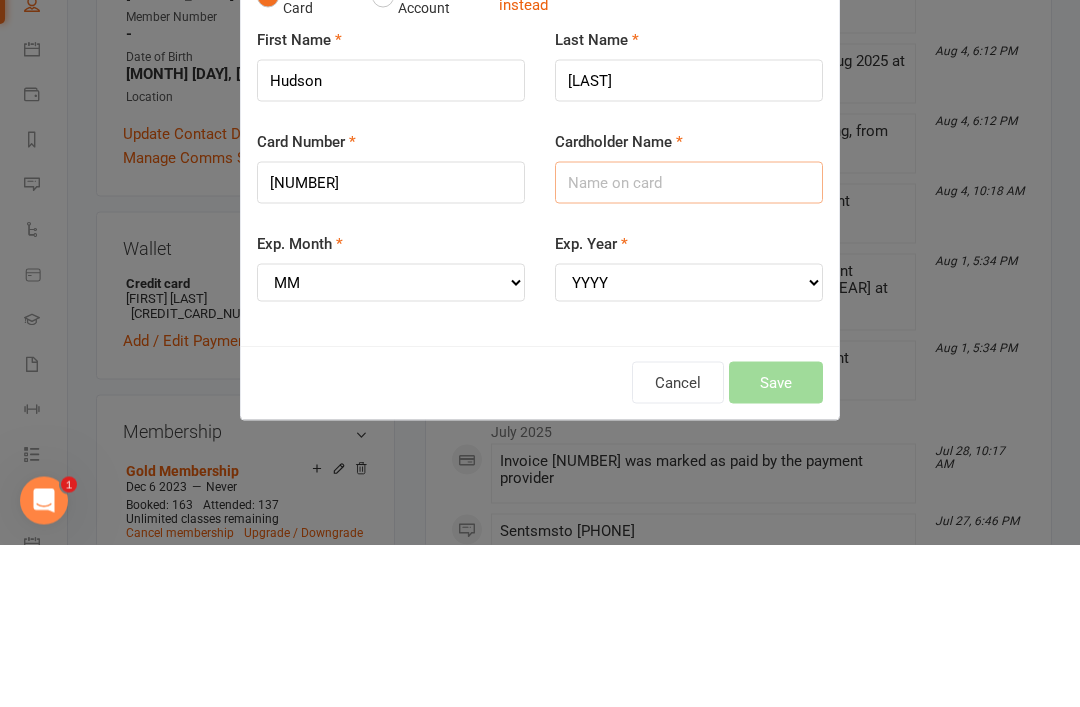 click on "Cardholder Name" at bounding box center [689, 345] 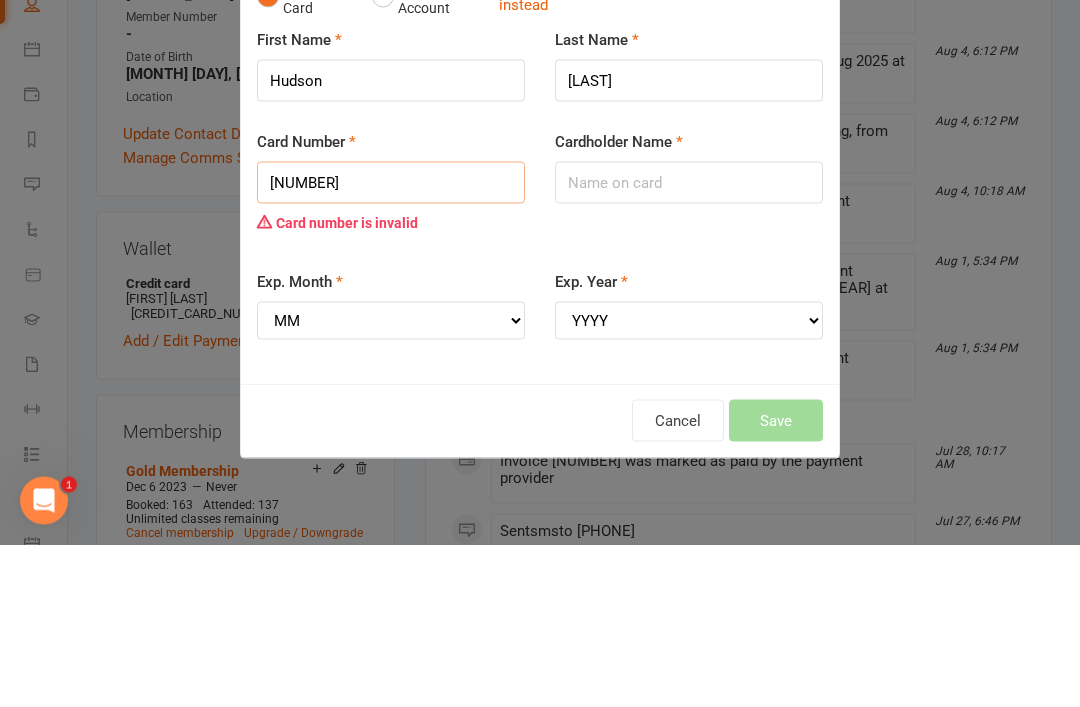 click on "[NUMBER]" at bounding box center [391, 345] 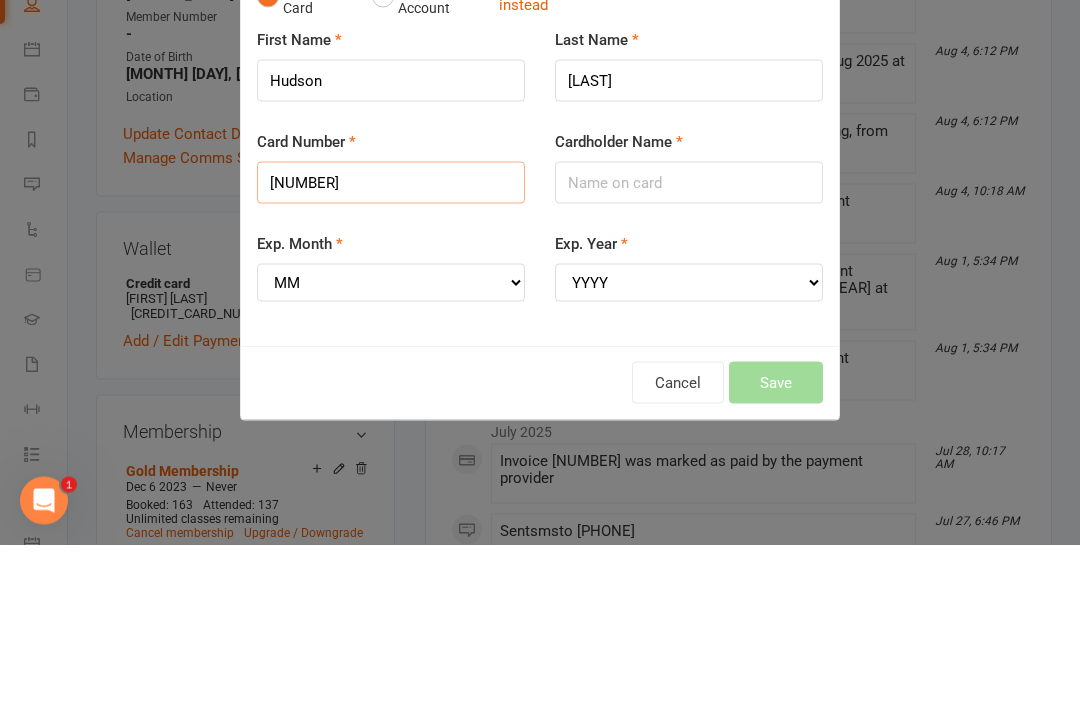 type on "[NUMBER]" 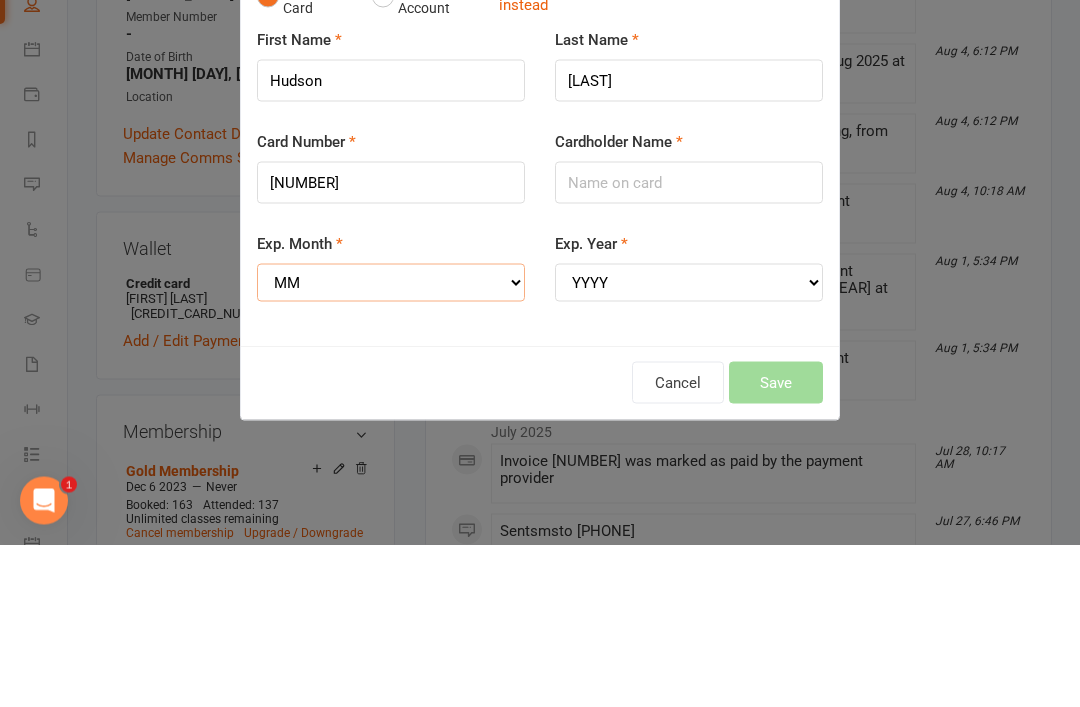 click on "MM 01 02 03 04 05 06 07 08 09 10 11 12" at bounding box center (391, 445) 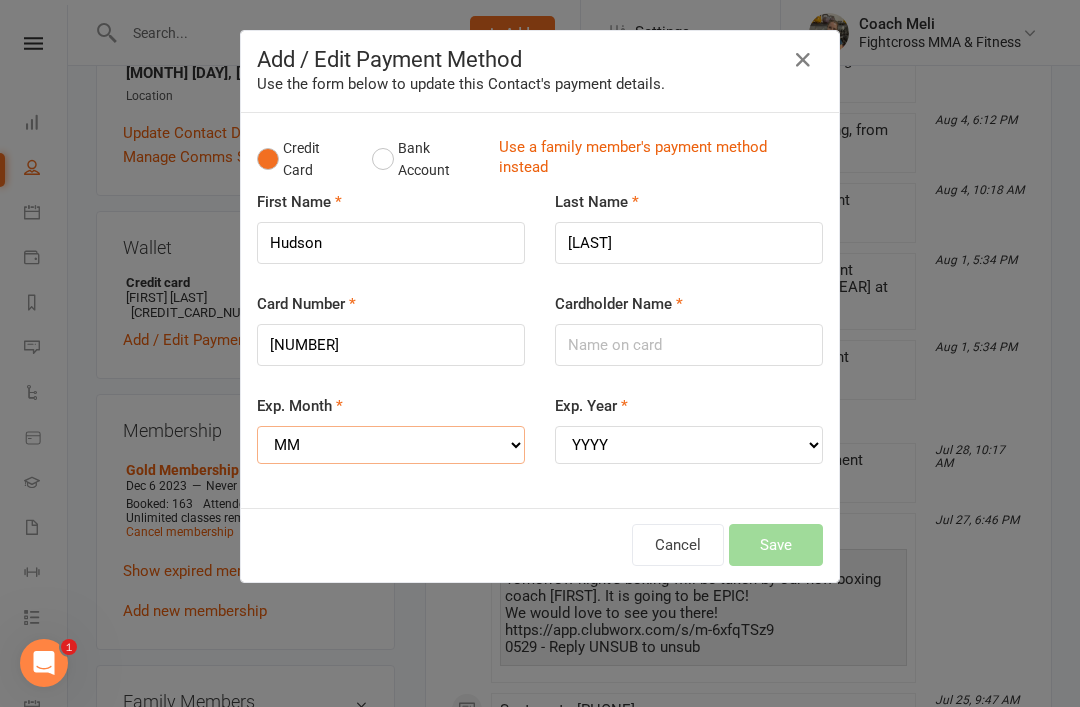 select on "08" 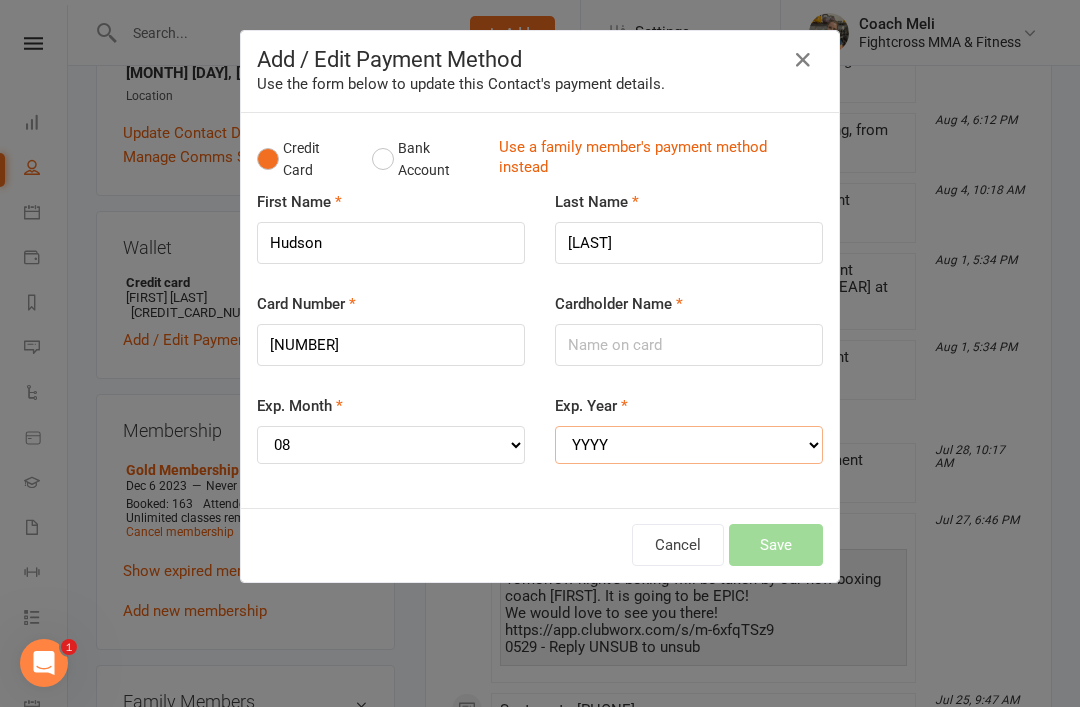 click on "YYYY 2025 2026 2027 2028 2029 2030 2031 2032 2033 2034" at bounding box center [689, 445] 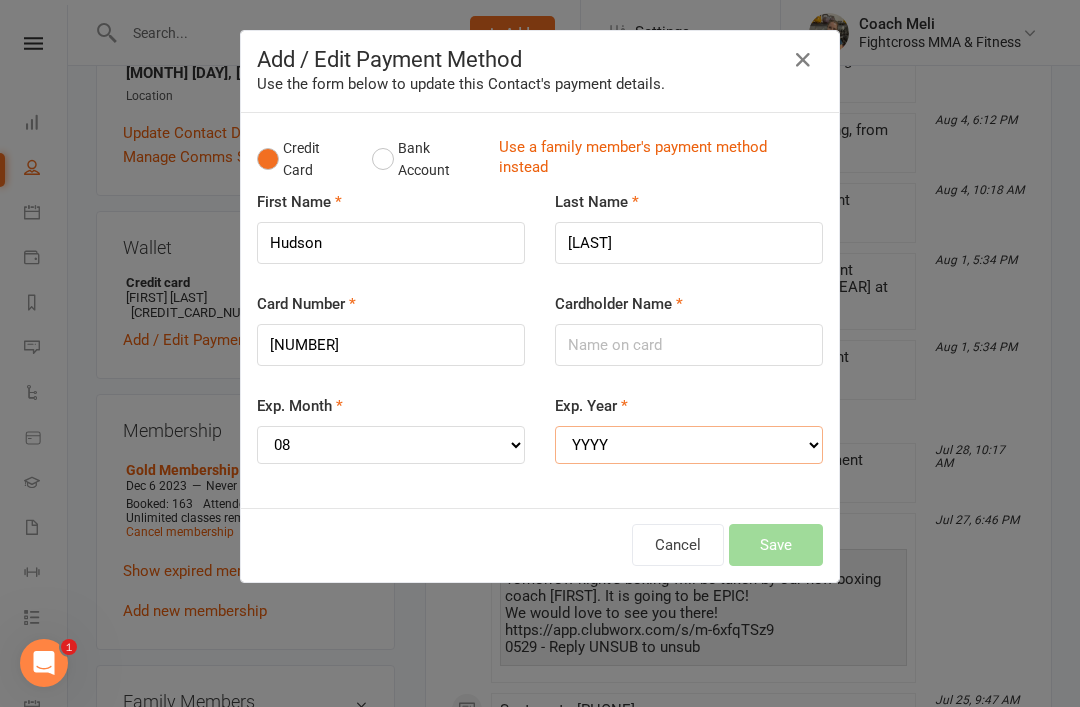 select on "2030" 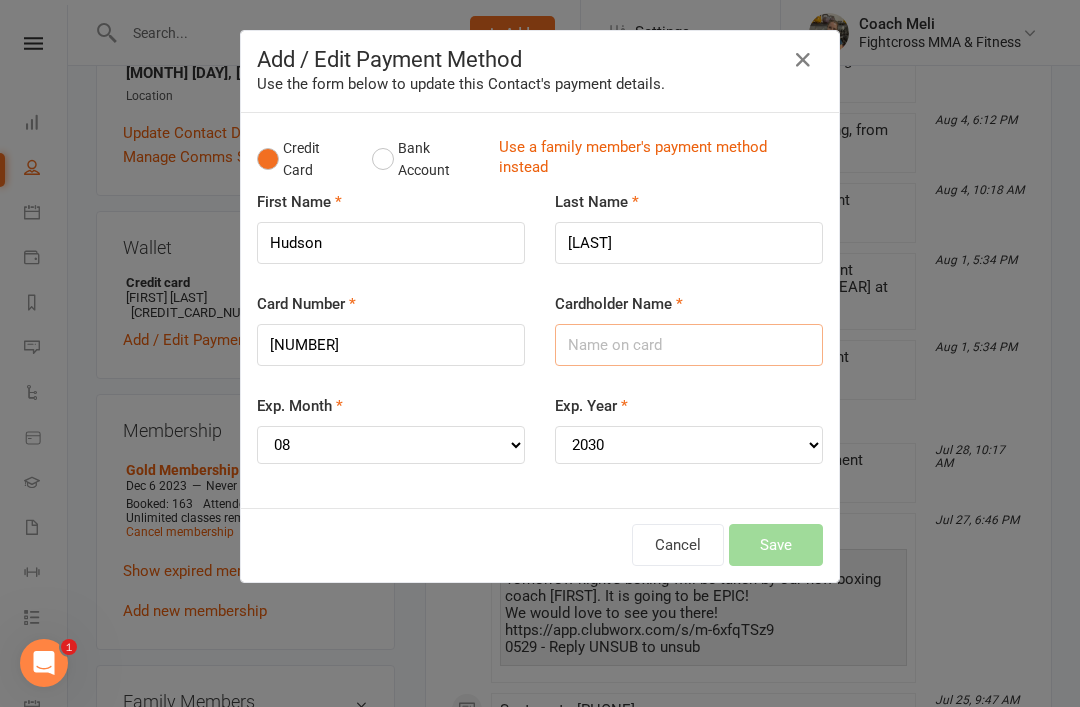 click on "Cardholder Name" at bounding box center [689, 345] 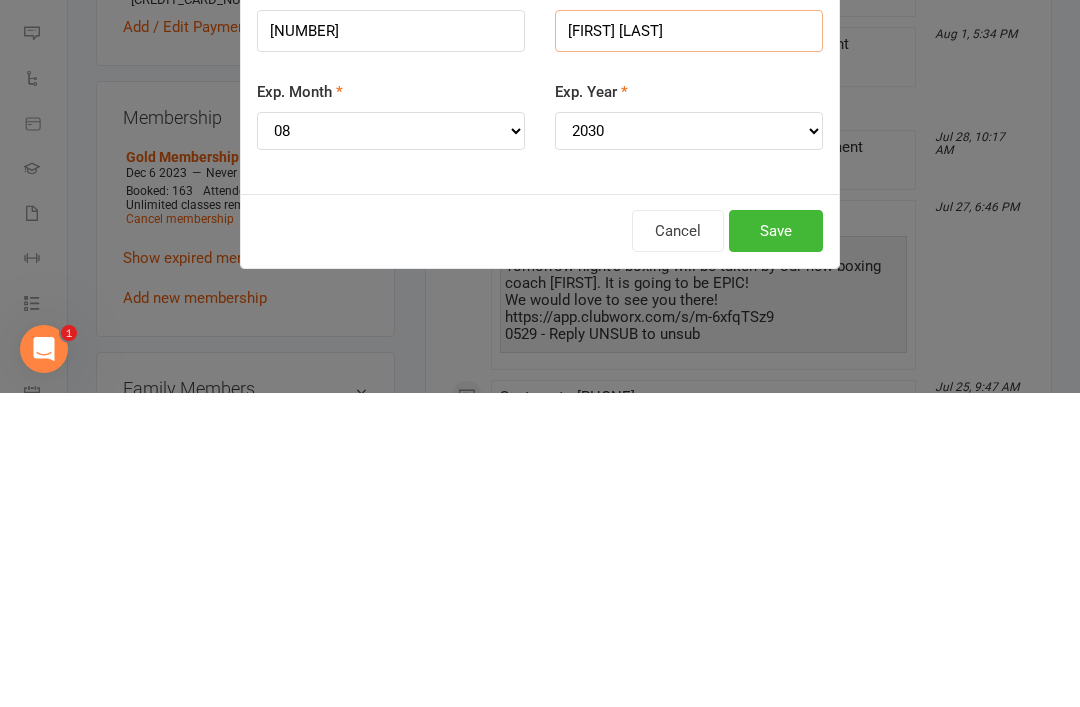type on "[FIRST] [LAST]" 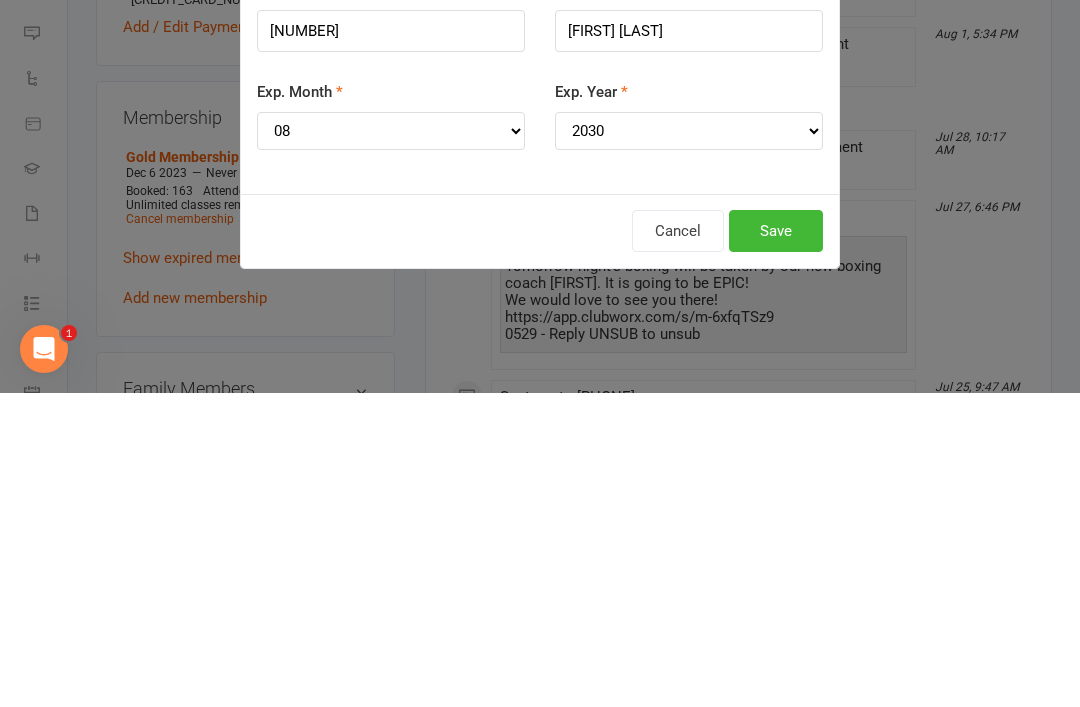 click on "Save" at bounding box center (776, 545) 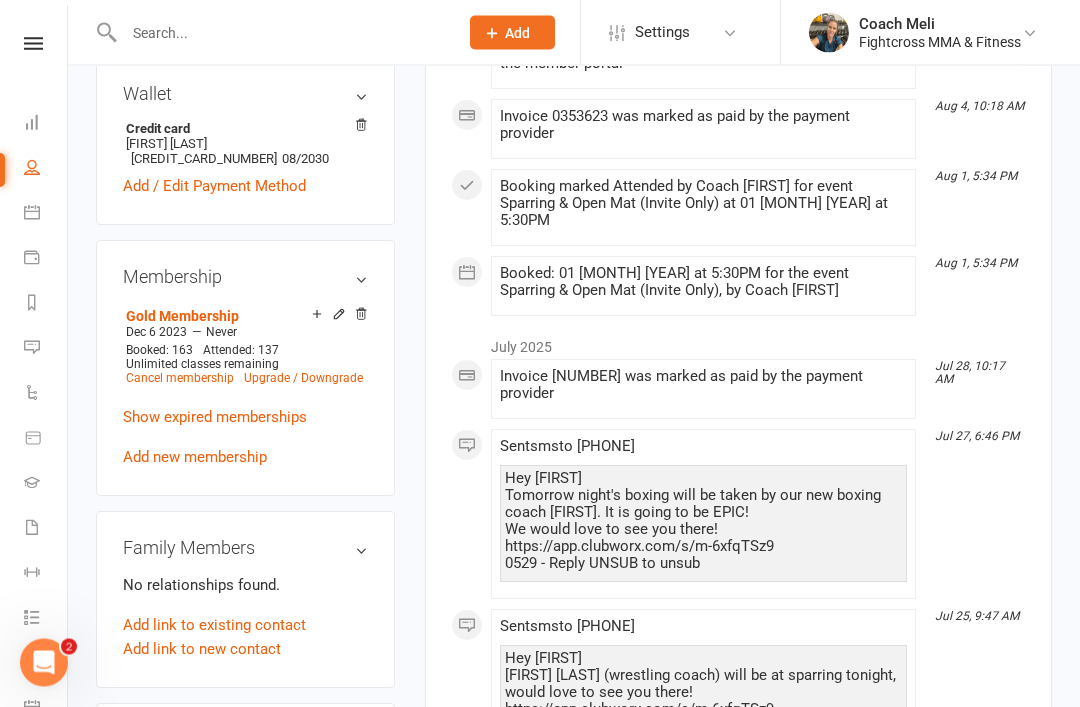 scroll, scrollTop: 0, scrollLeft: 0, axis: both 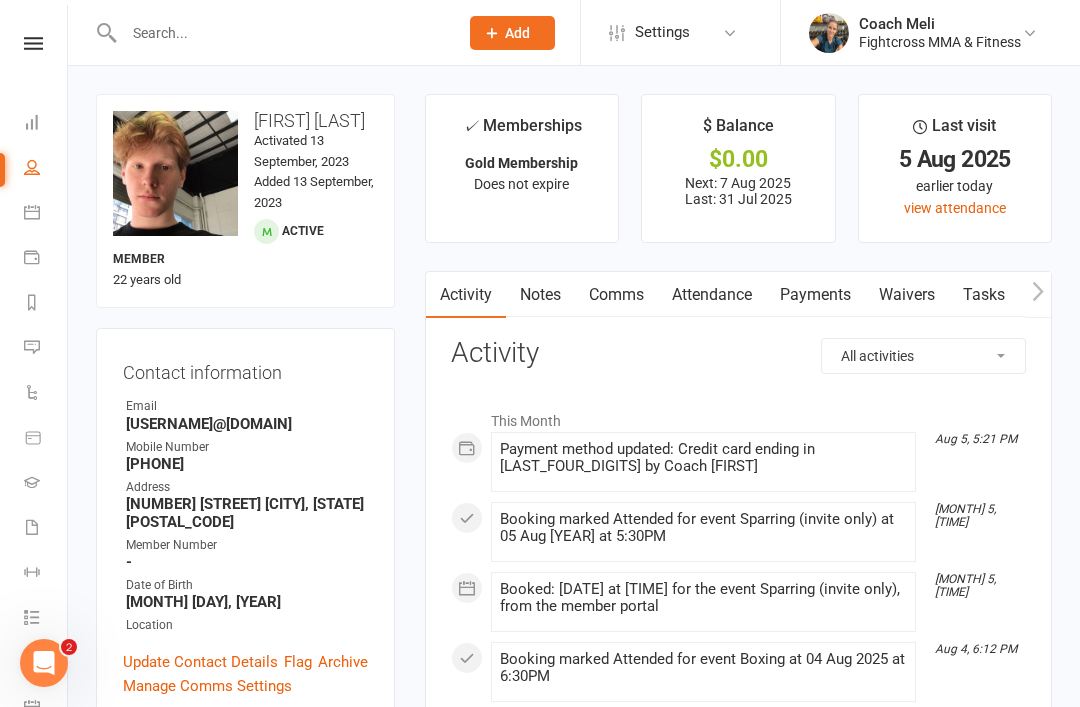 click at bounding box center (281, 33) 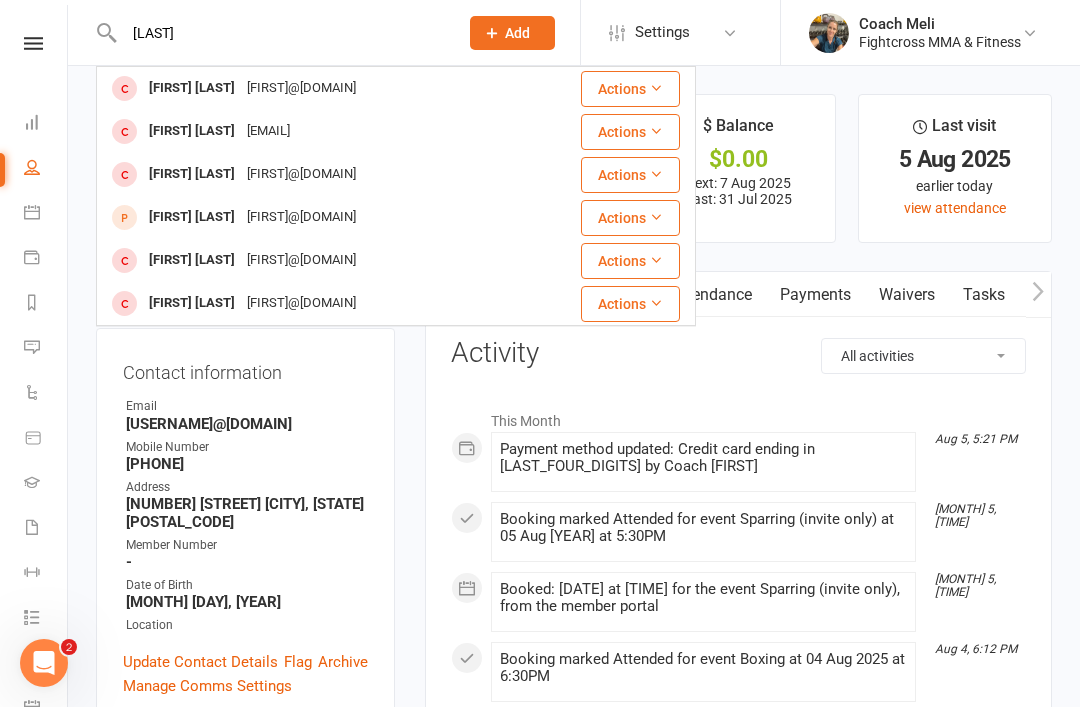 type on "[LAST]" 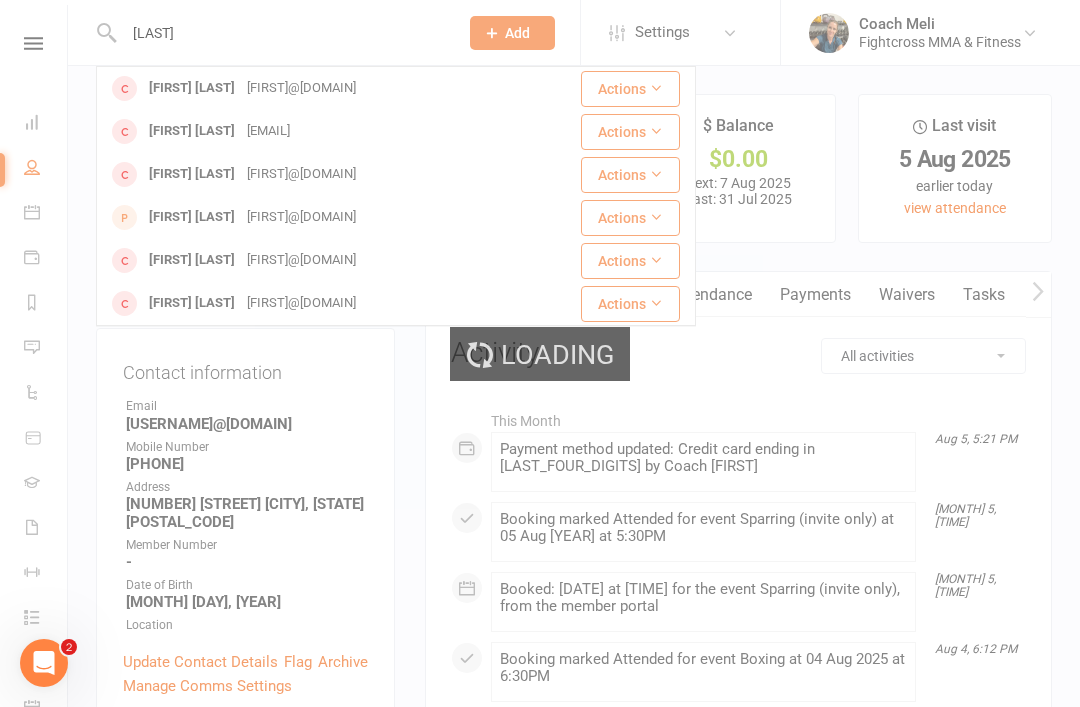 type 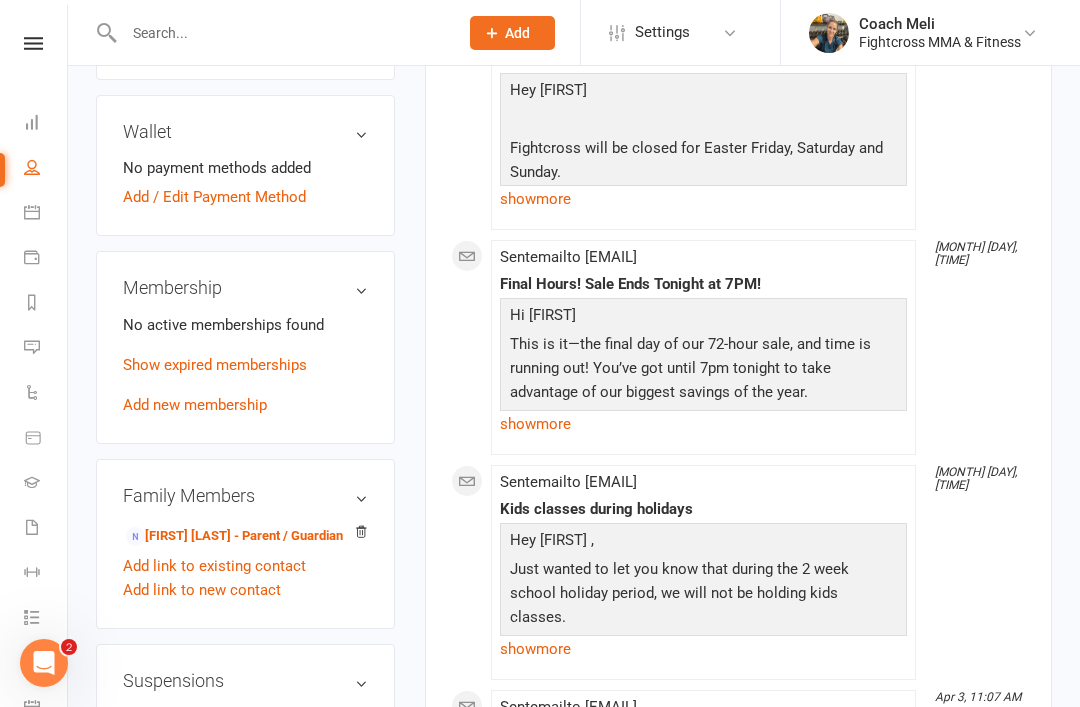 scroll, scrollTop: 679, scrollLeft: 0, axis: vertical 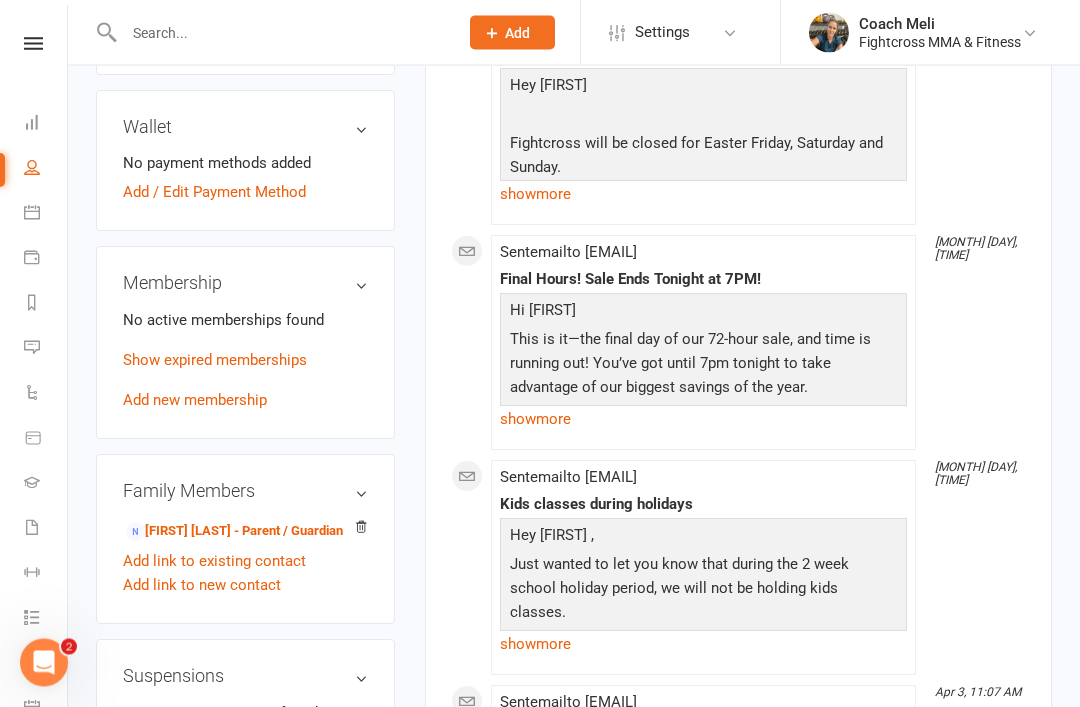 click on "Show expired memberships" at bounding box center [215, 361] 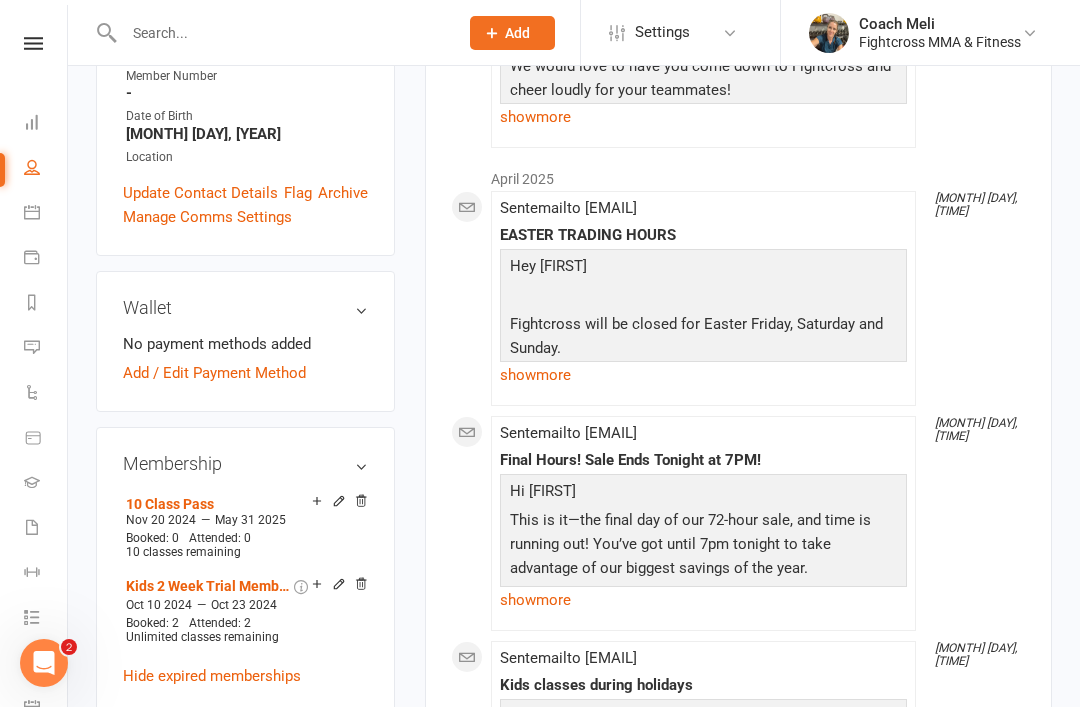 scroll, scrollTop: 482, scrollLeft: 0, axis: vertical 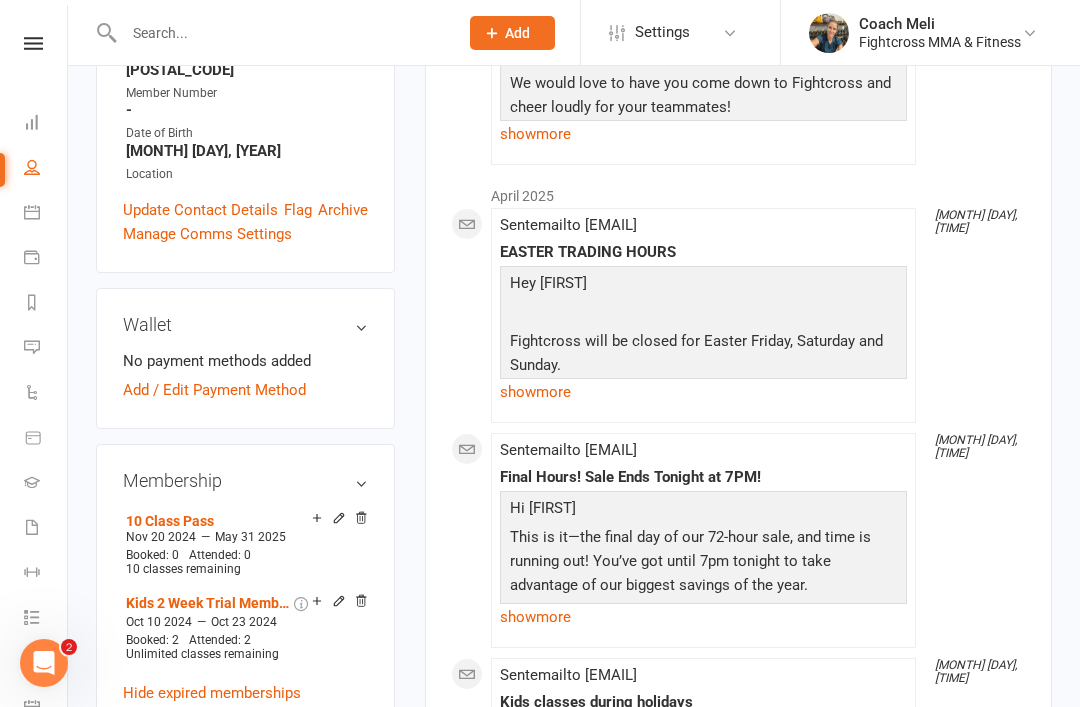 click on "Add new membership" at bounding box center (195, 733) 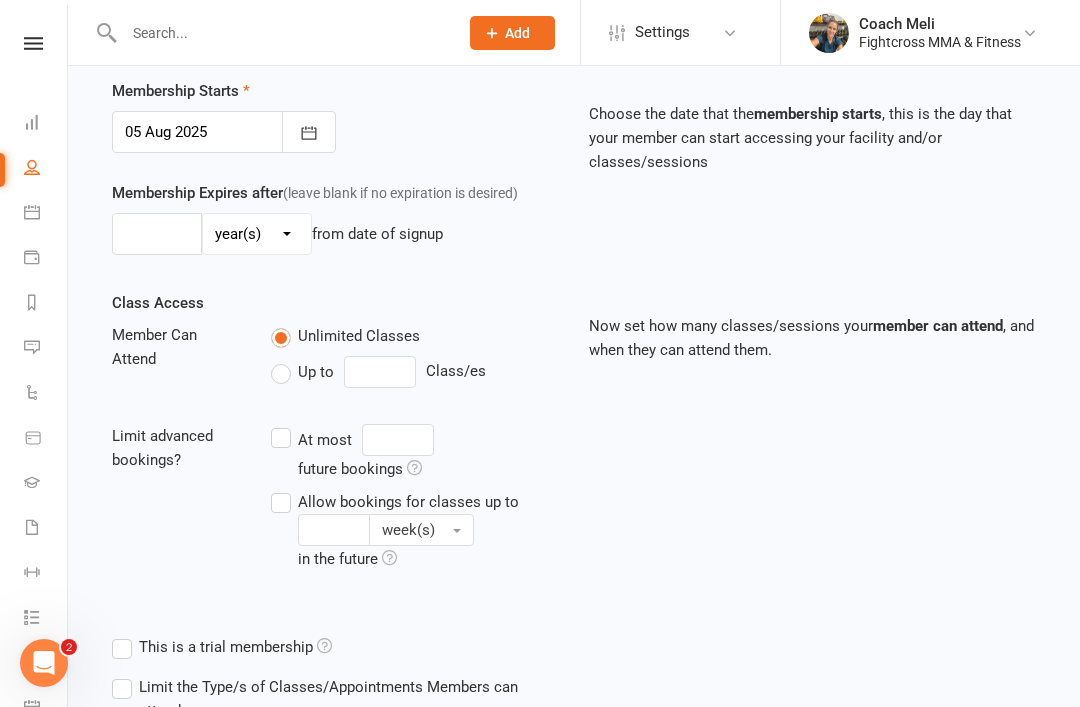 scroll, scrollTop: 0, scrollLeft: 0, axis: both 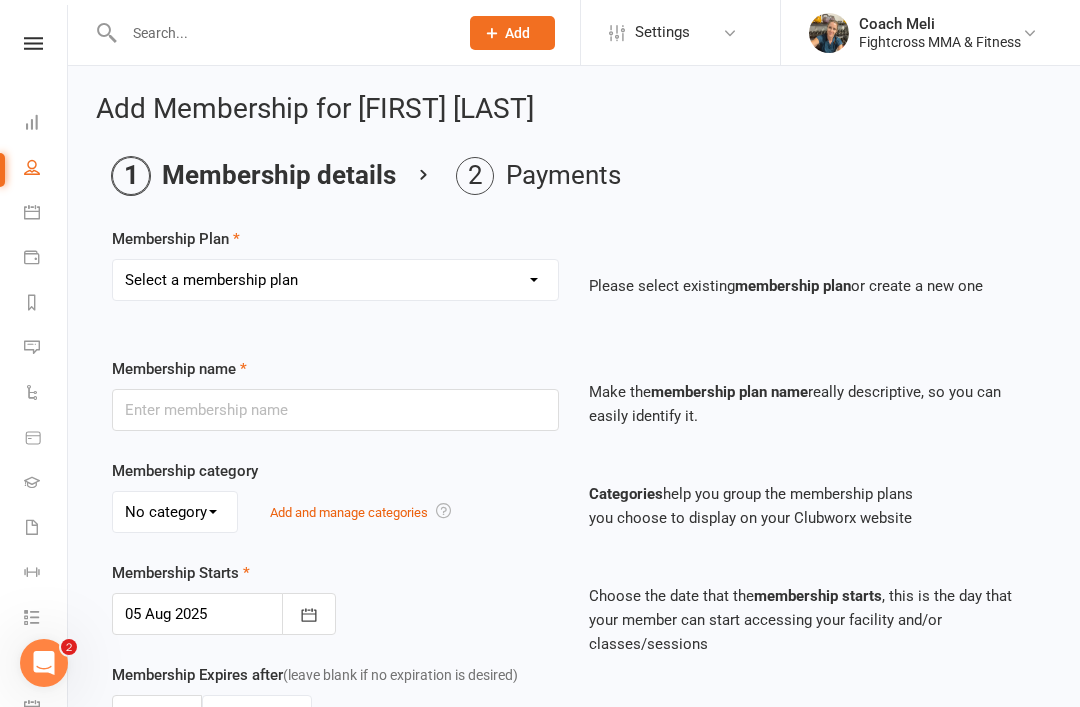 click on "Select a membership plan Create new Membership Plan Platinum Martial Arts Membership 2022 Gold Membership Silver Membership Paid Up-front Membership Gym and Fitness Classes Membership 2023 Casual Class Kids Weekly Membership Teens Membership 14 Day Trial Adults & Teens 10 Class Pass Platinum Membership (old) 14 Day Trial Adult (Pre-purchased Online) Free Gym Membership Gym only membership Kids 2 weeks trial (pre purchased online) Free 3 Class Pass Gold Membership (no lock in contract) Free Membership 10 week beginner program 14 Day Trial (Only $14)" at bounding box center [335, 280] 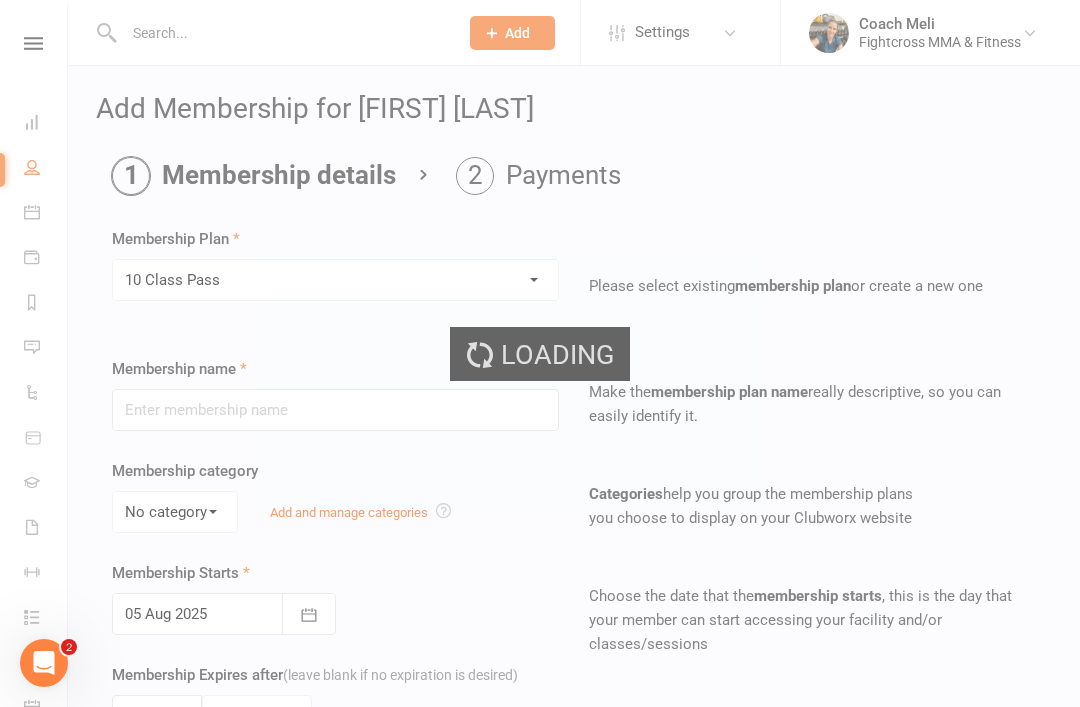 type on "10 Class Pass" 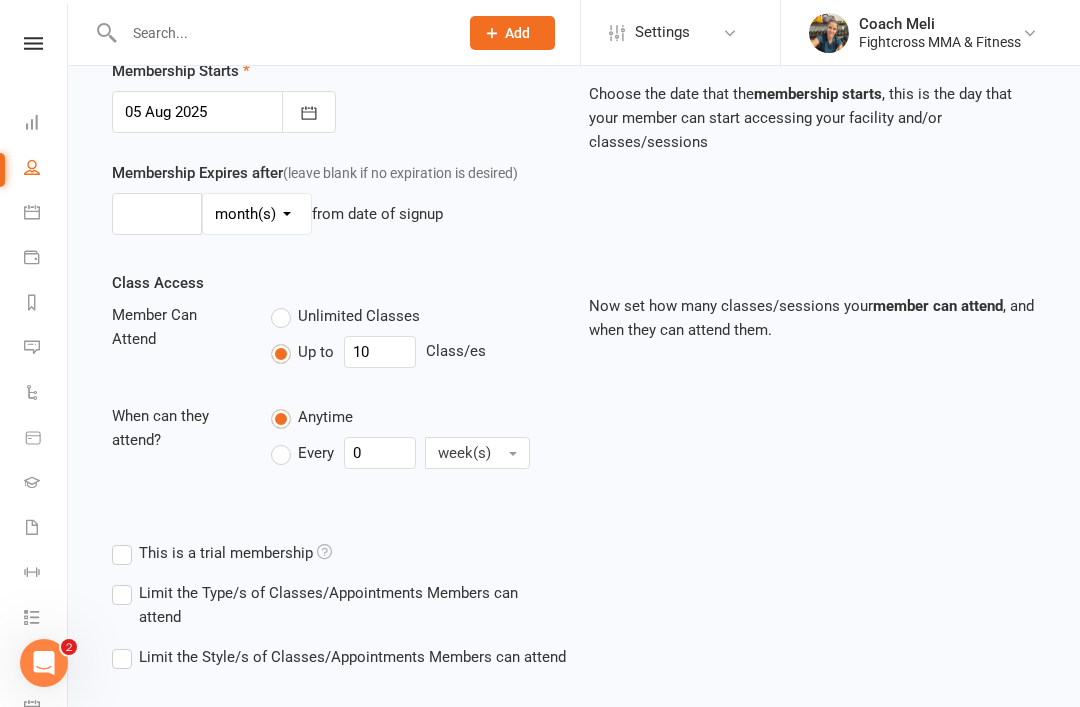 scroll, scrollTop: 555, scrollLeft: 0, axis: vertical 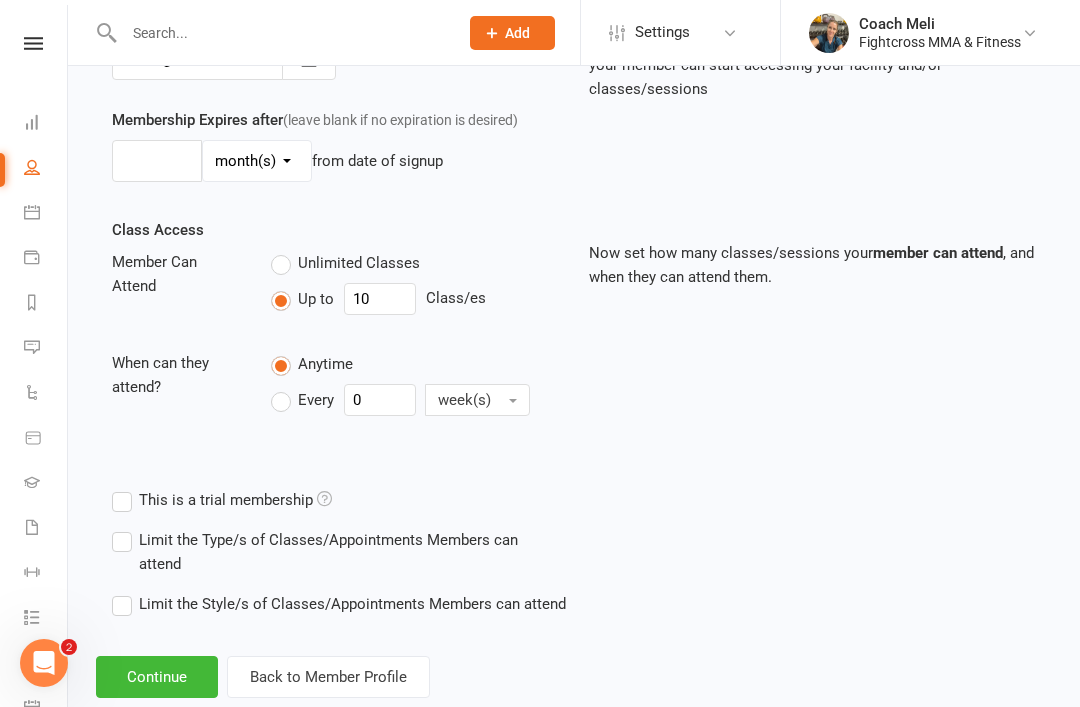 click on "Continue" at bounding box center (157, 677) 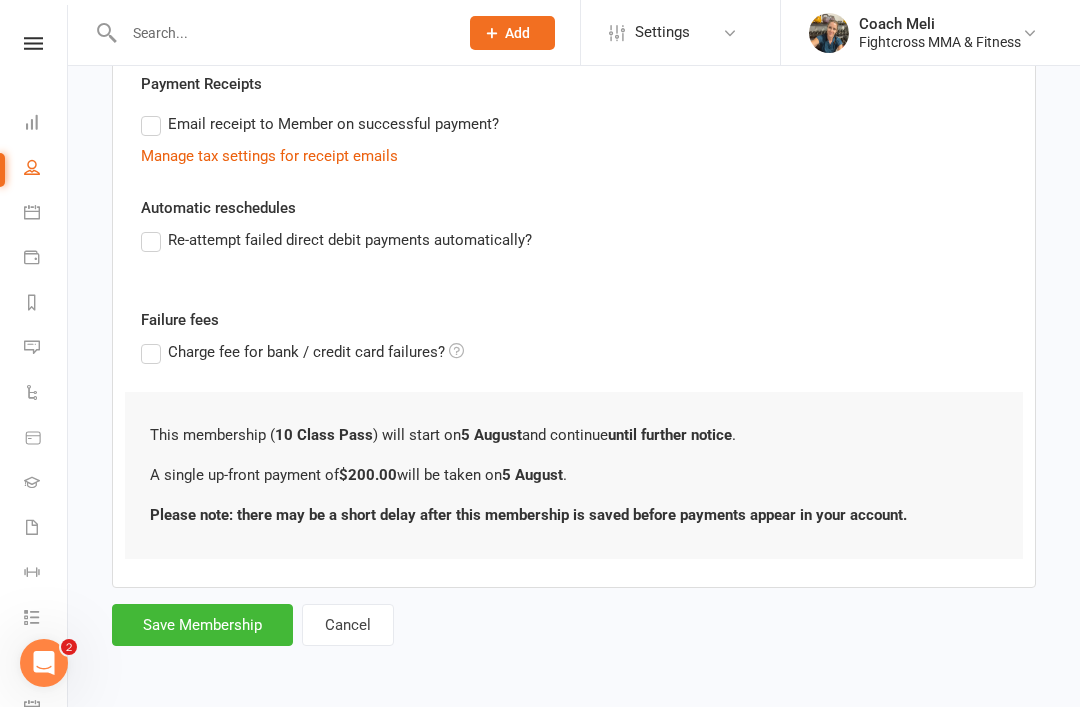 scroll, scrollTop: 0, scrollLeft: 0, axis: both 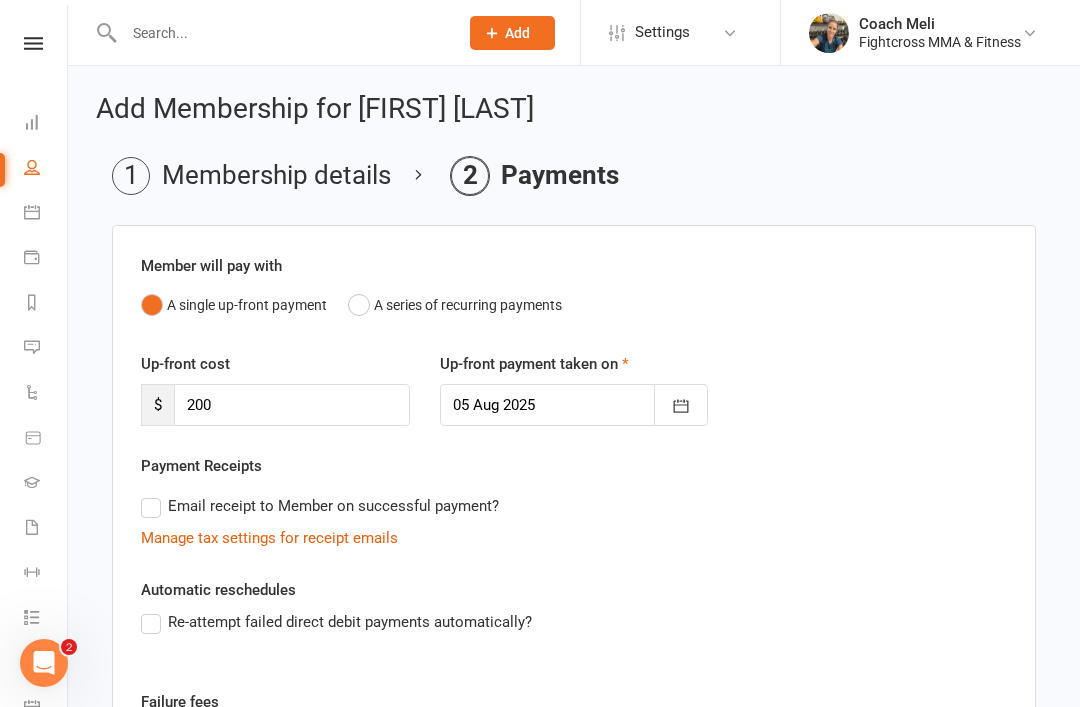 click at bounding box center [33, 43] 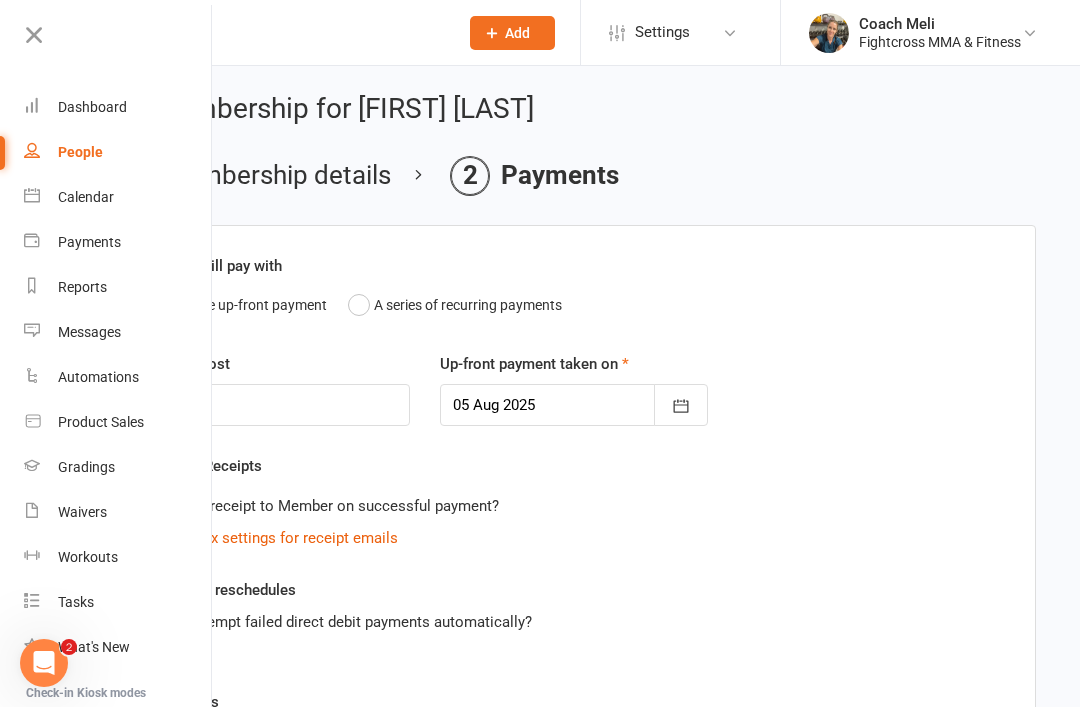 click on "Dashboard" at bounding box center (92, 107) 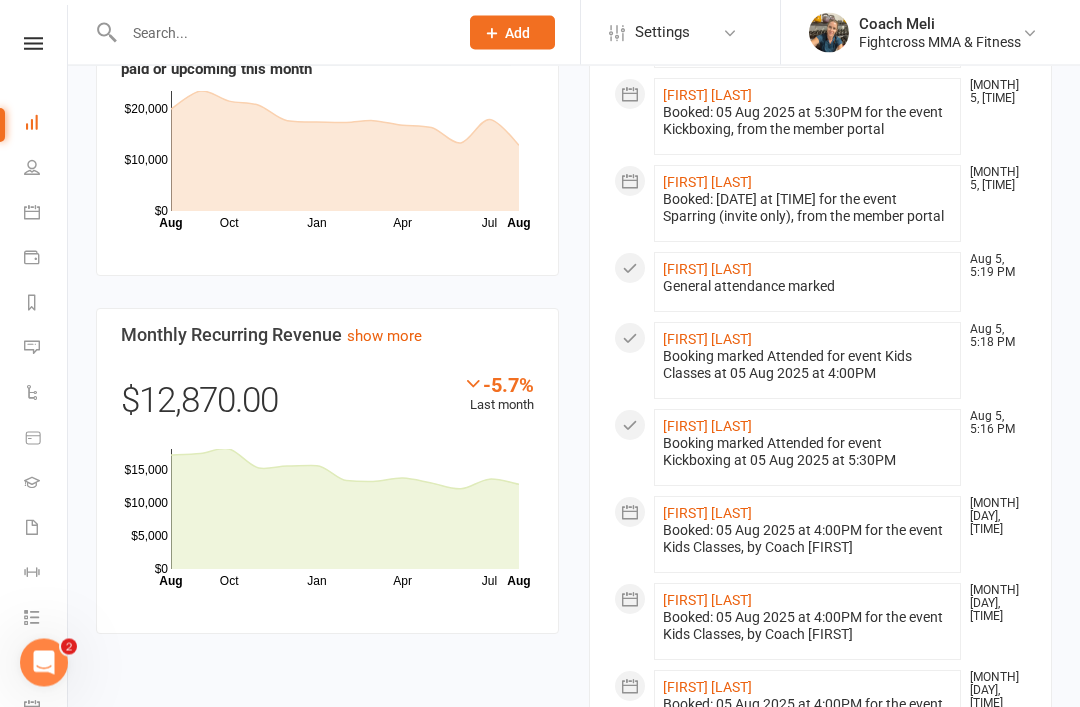scroll, scrollTop: 1362, scrollLeft: 0, axis: vertical 